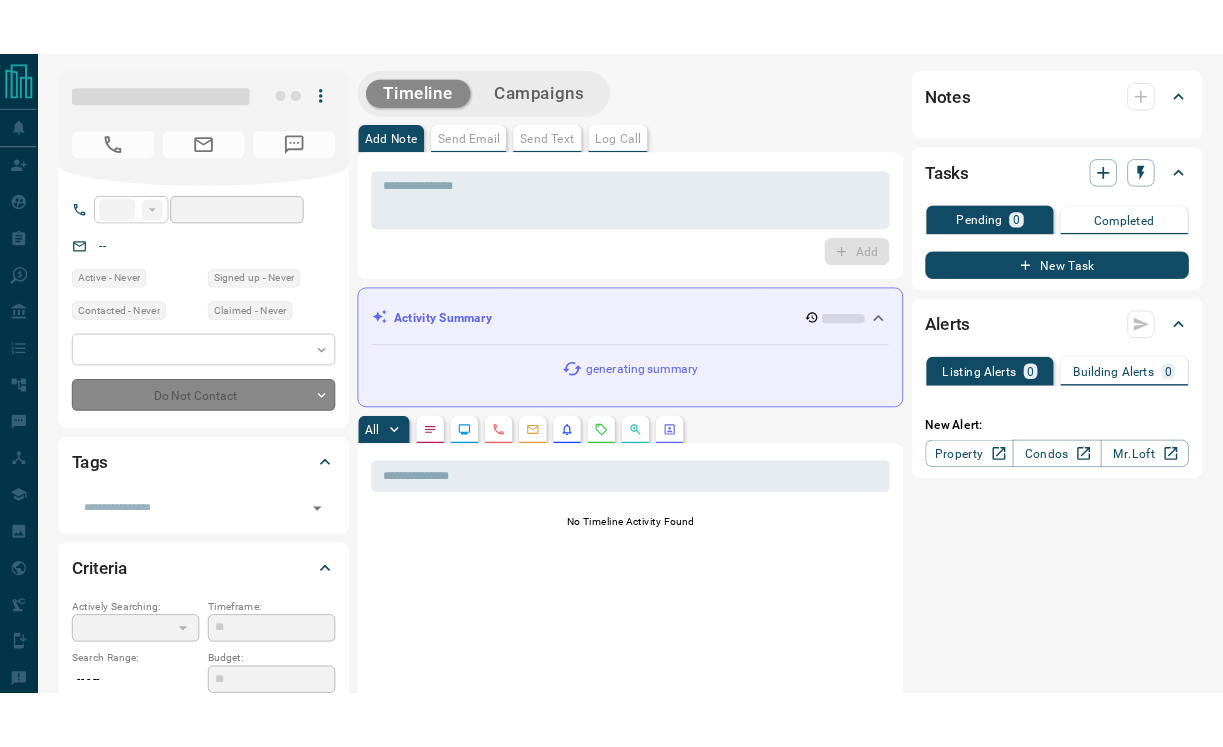 scroll, scrollTop: 0, scrollLeft: 0, axis: both 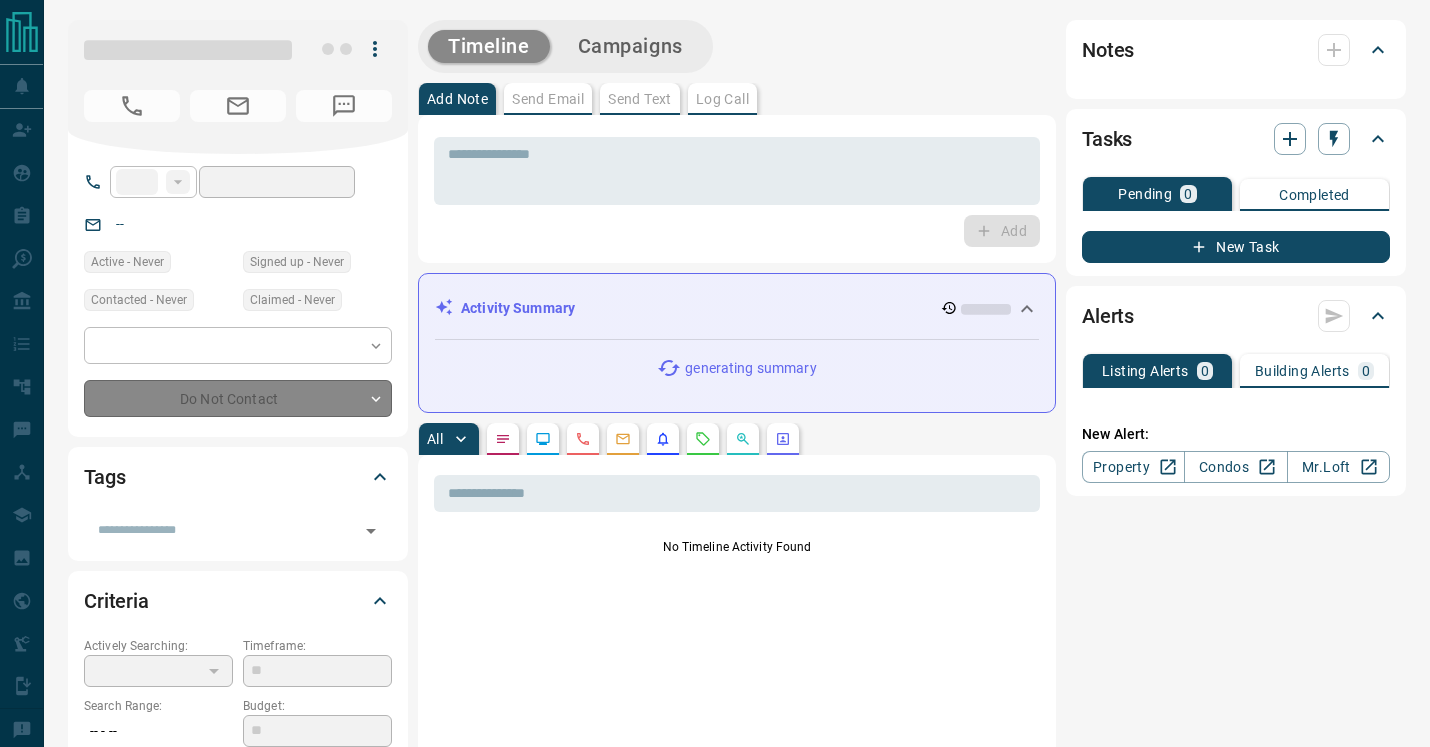 type on "**" 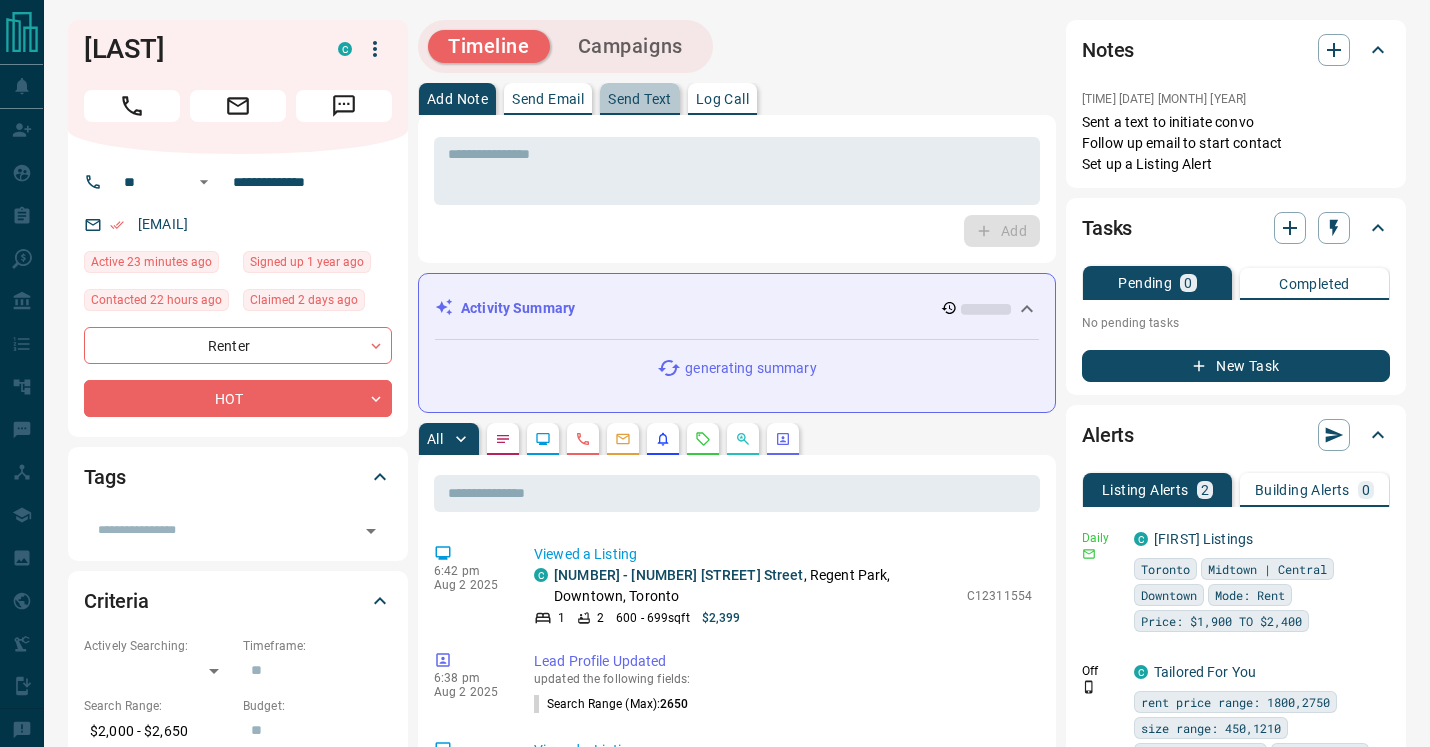 click on "Send Text" at bounding box center (640, 99) 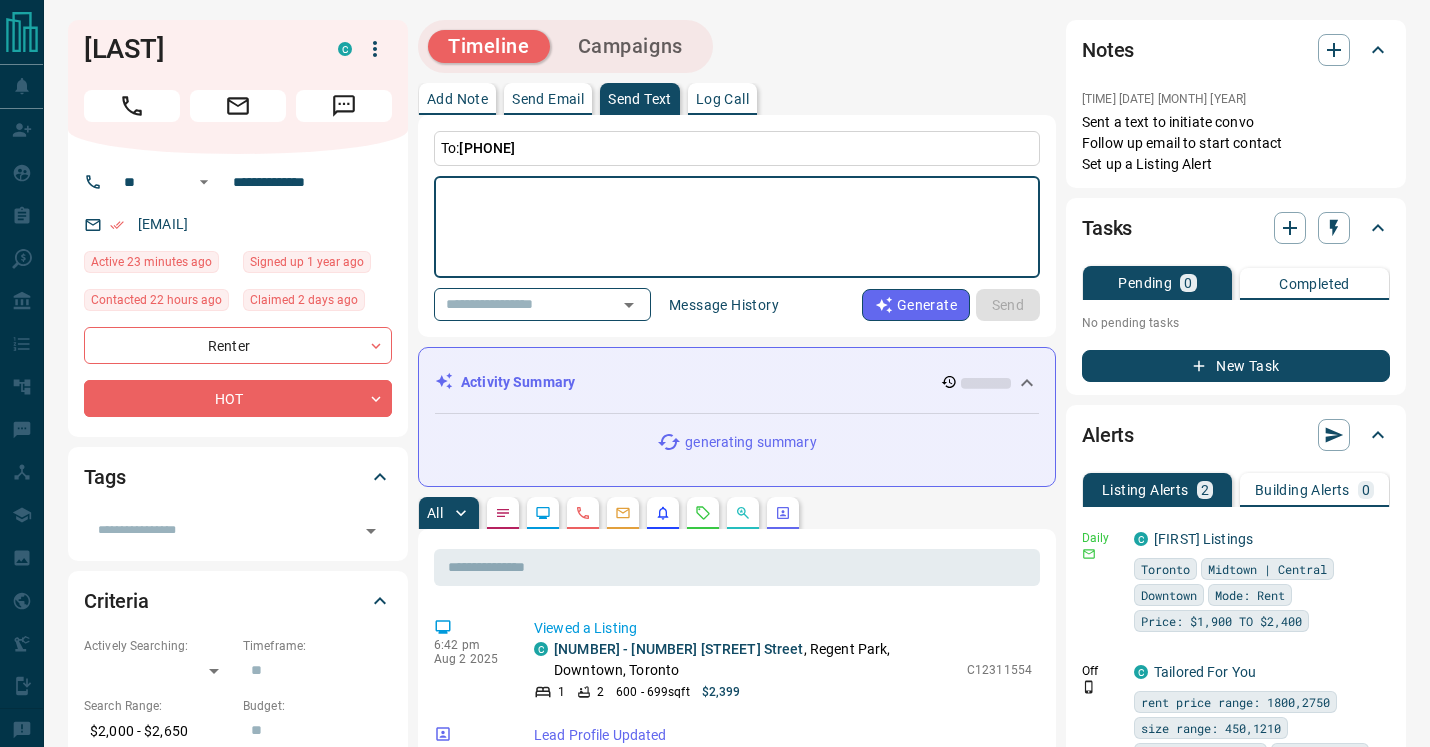 click 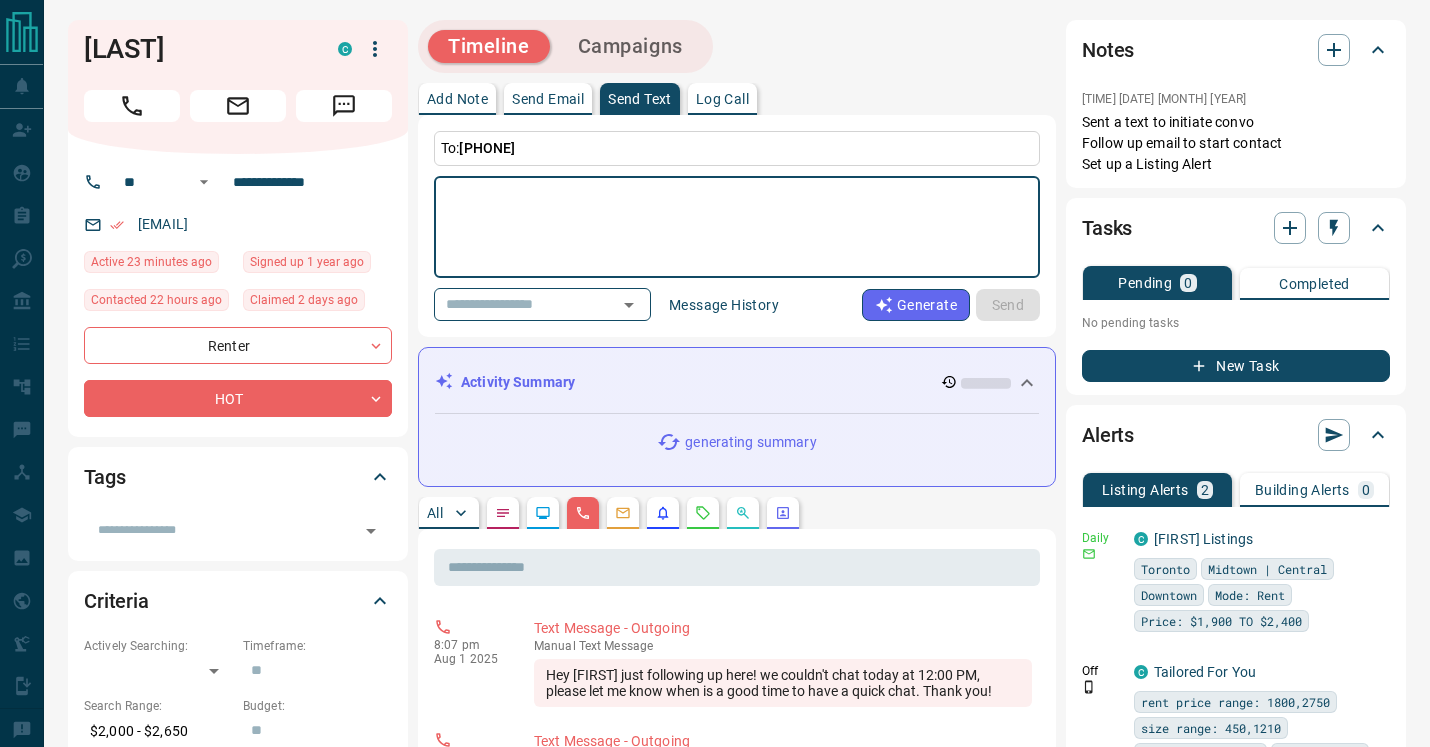 click at bounding box center (737, 227) 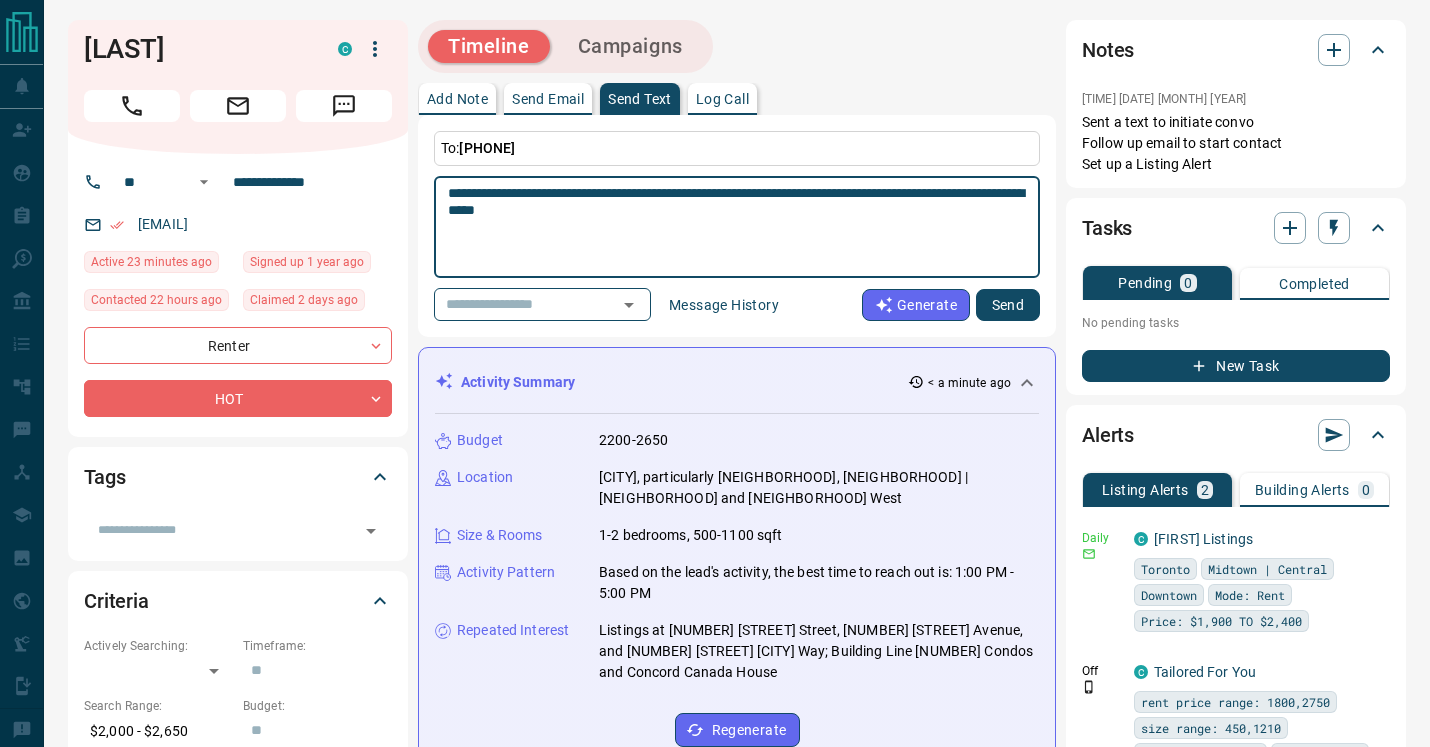 type on "**********" 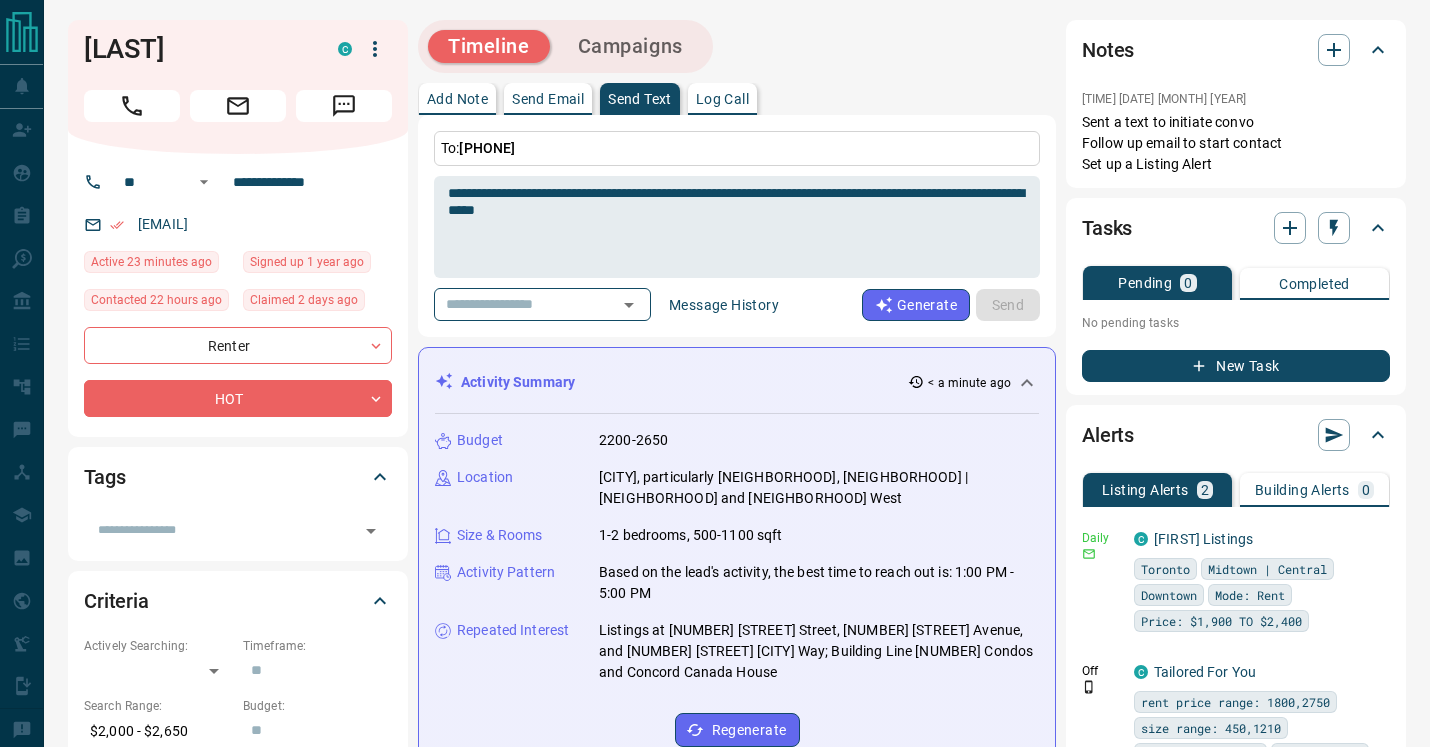type 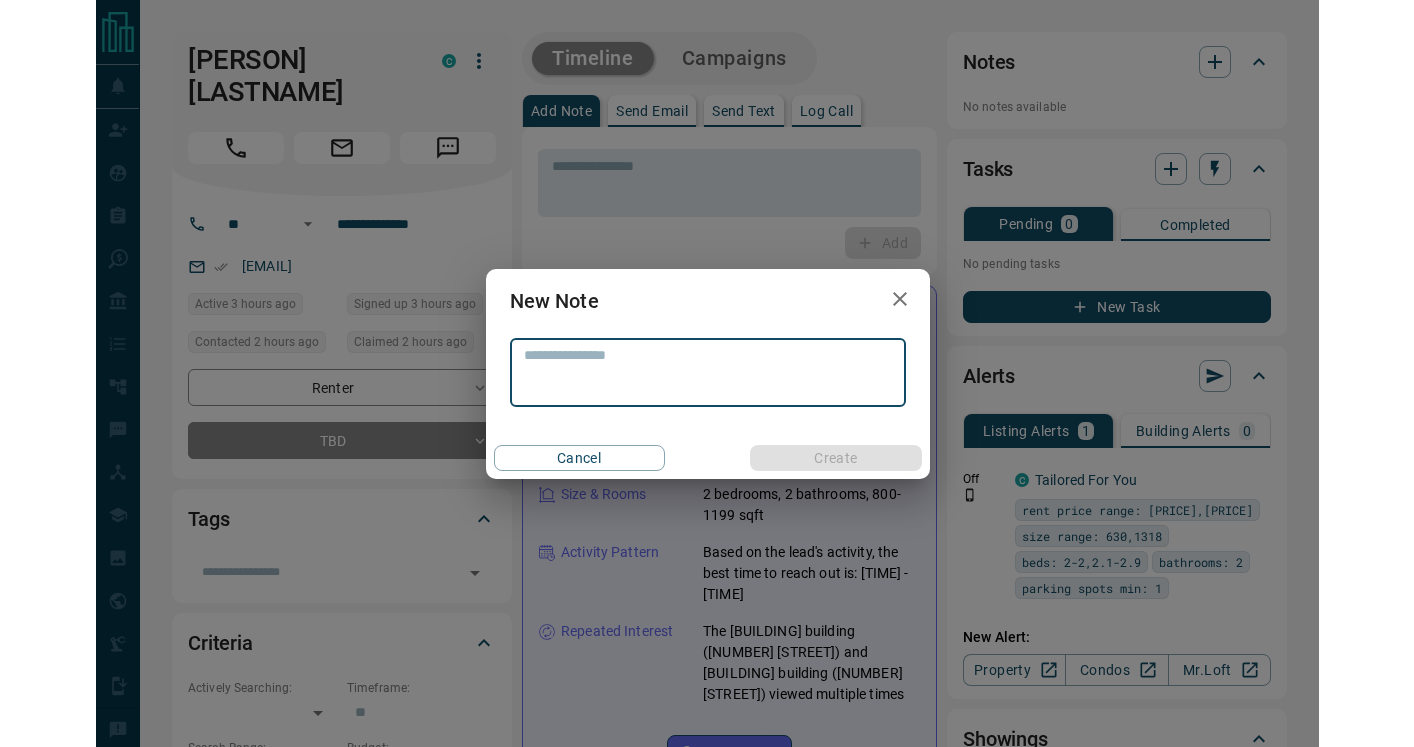 scroll, scrollTop: 0, scrollLeft: 0, axis: both 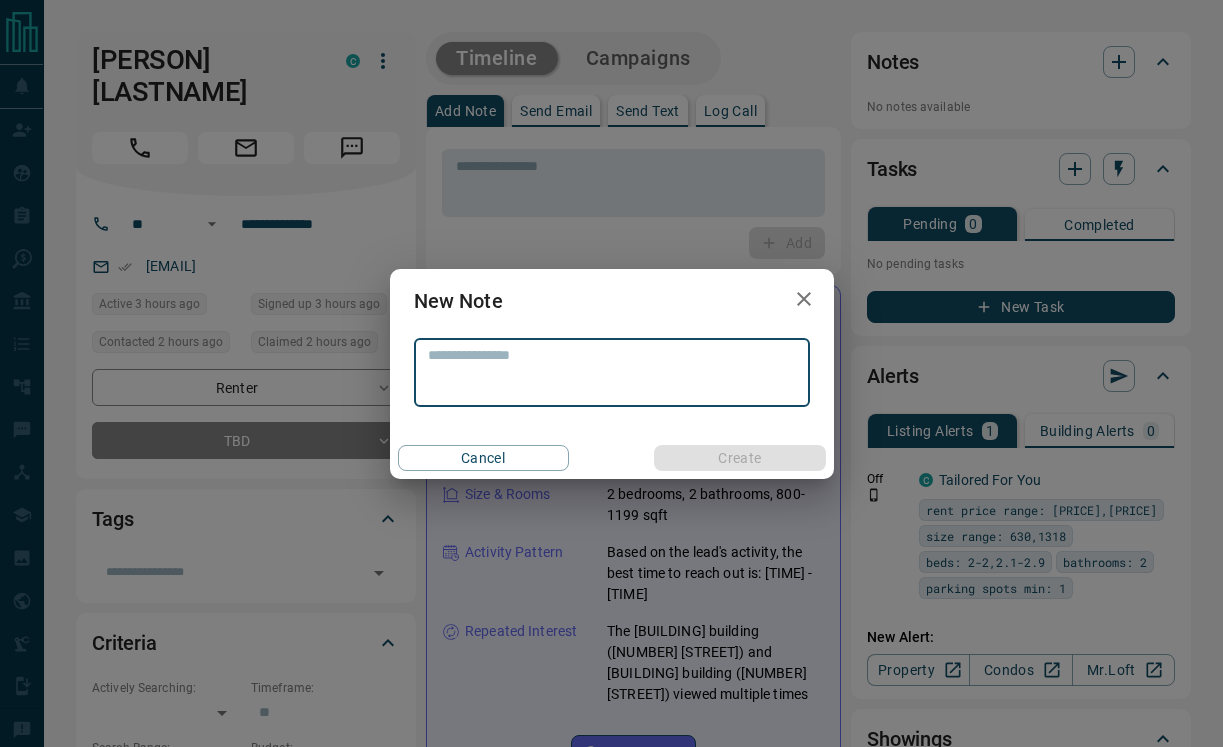 click at bounding box center [612, 372] 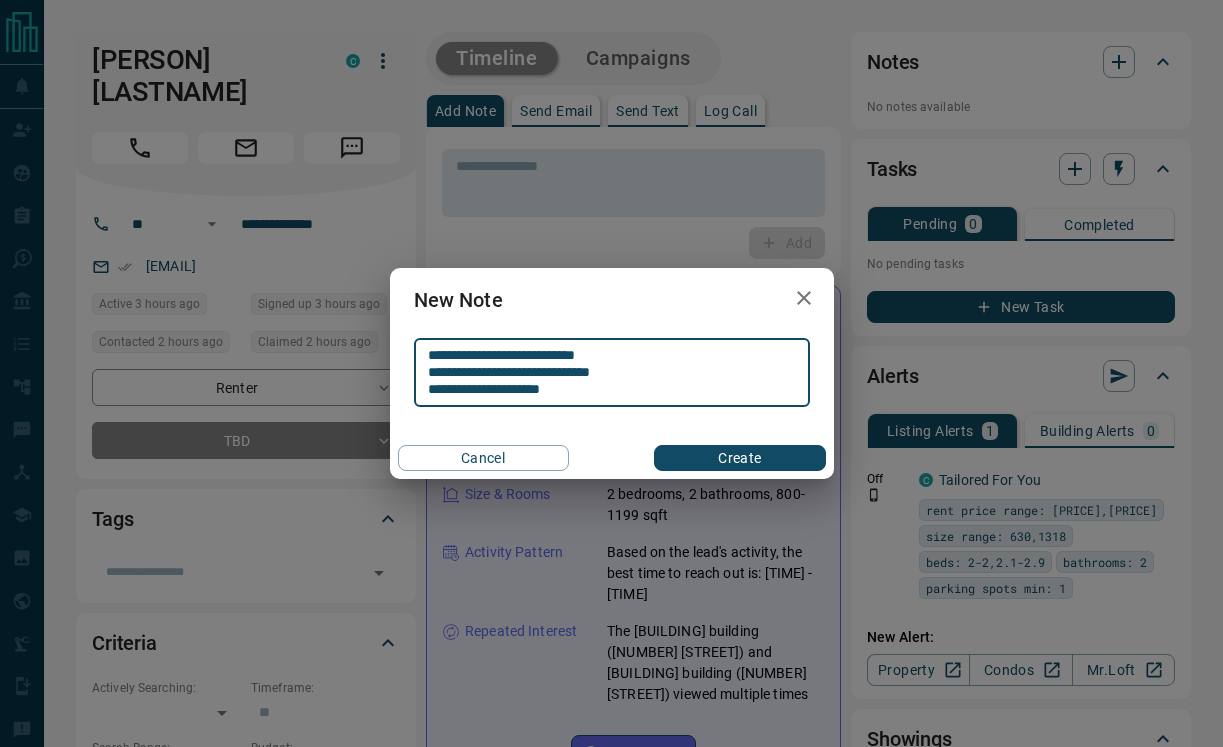 type on "**********" 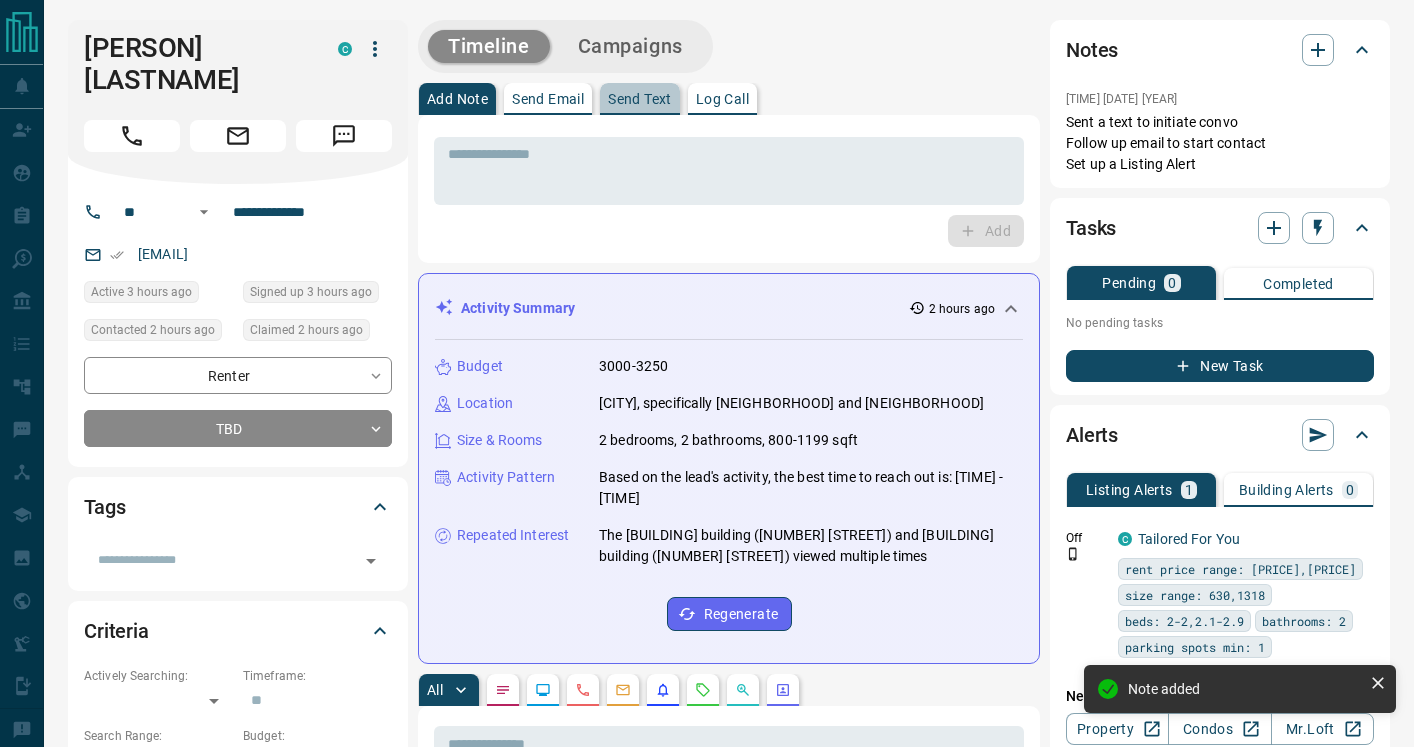 click on "Send Text" at bounding box center (640, 99) 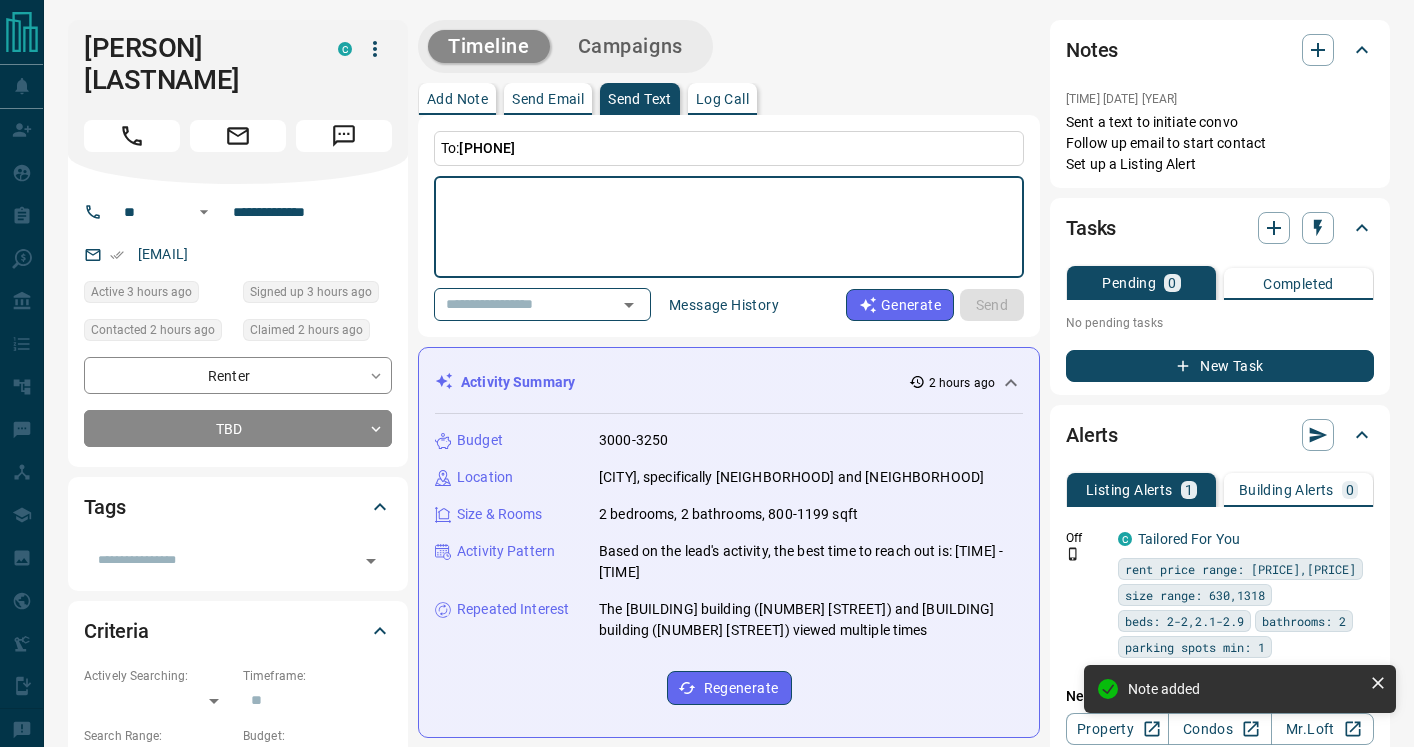 click at bounding box center [729, 227] 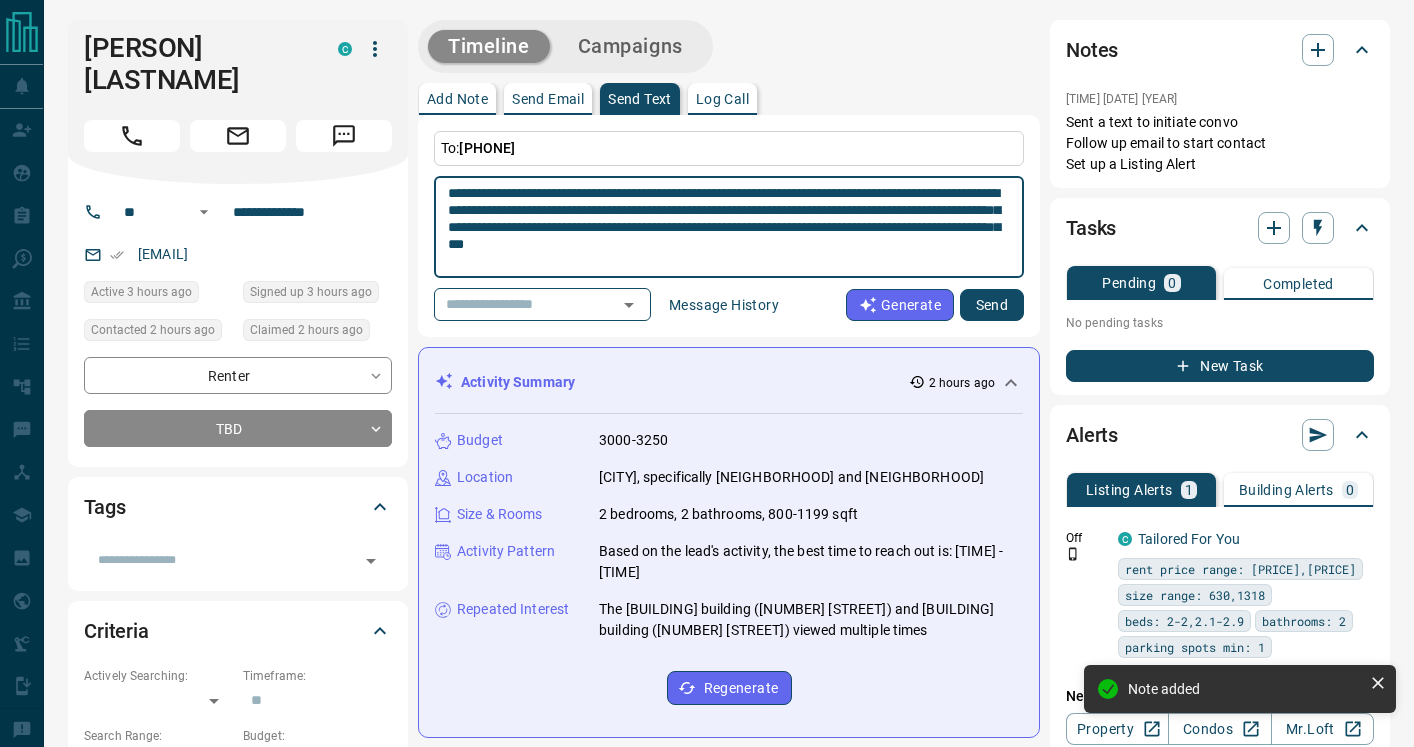 drag, startPoint x: 514, startPoint y: 193, endPoint x: 467, endPoint y: 195, distance: 47.042534 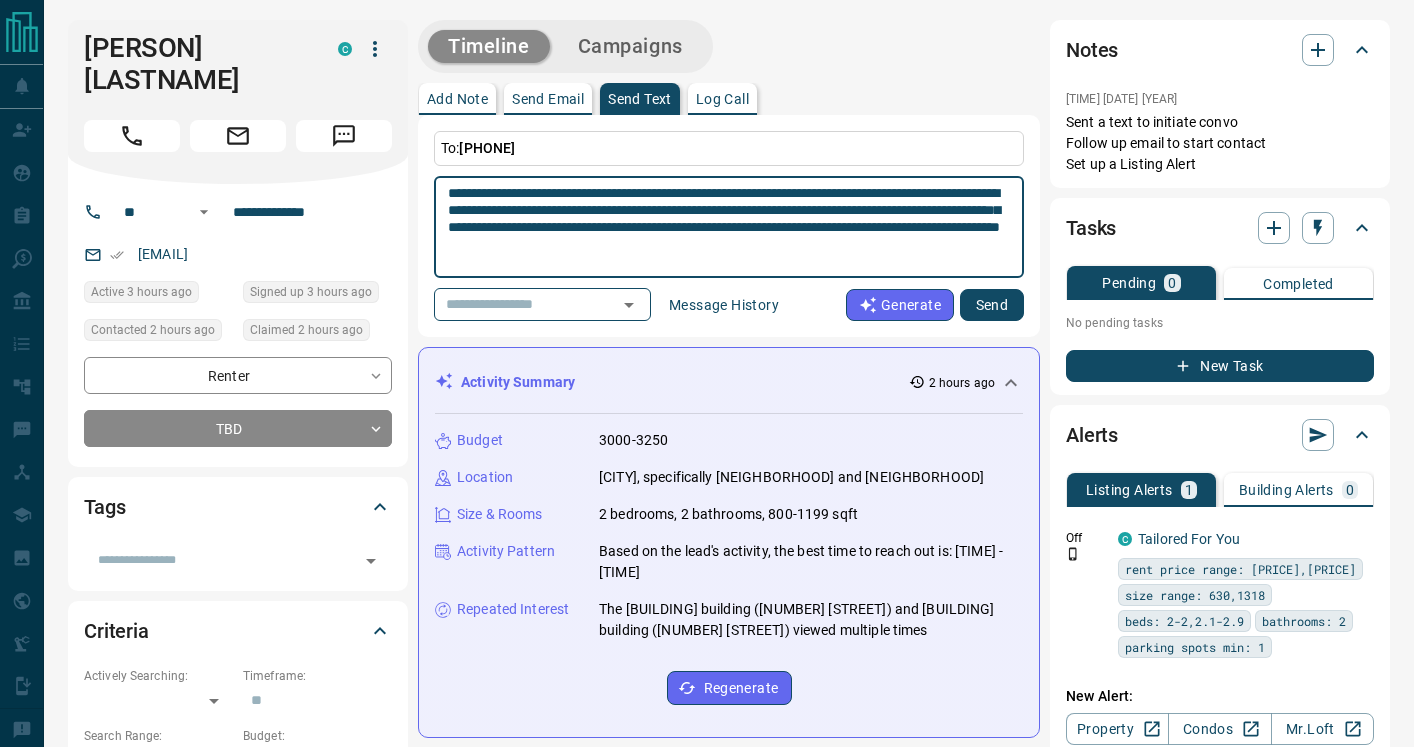 drag, startPoint x: 925, startPoint y: 241, endPoint x: 427, endPoint y: 184, distance: 501.25143 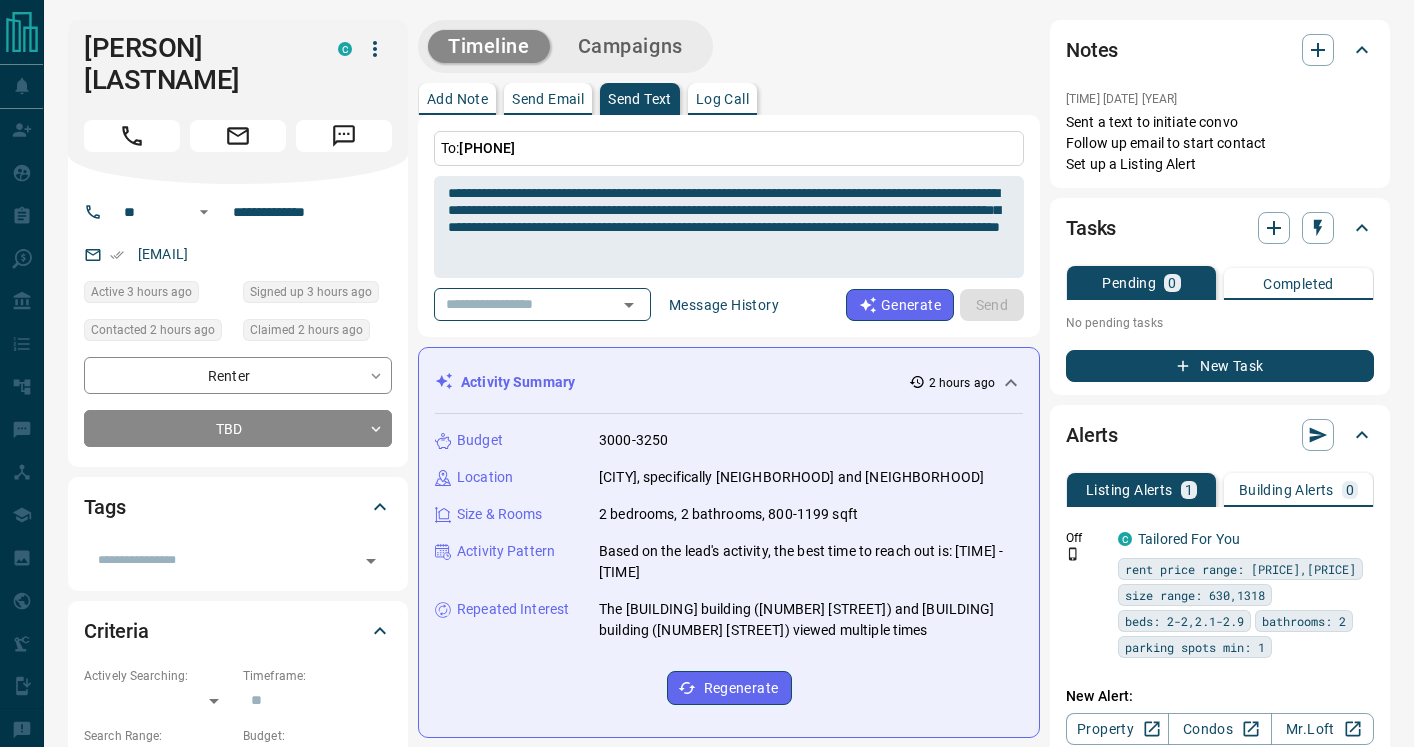 type 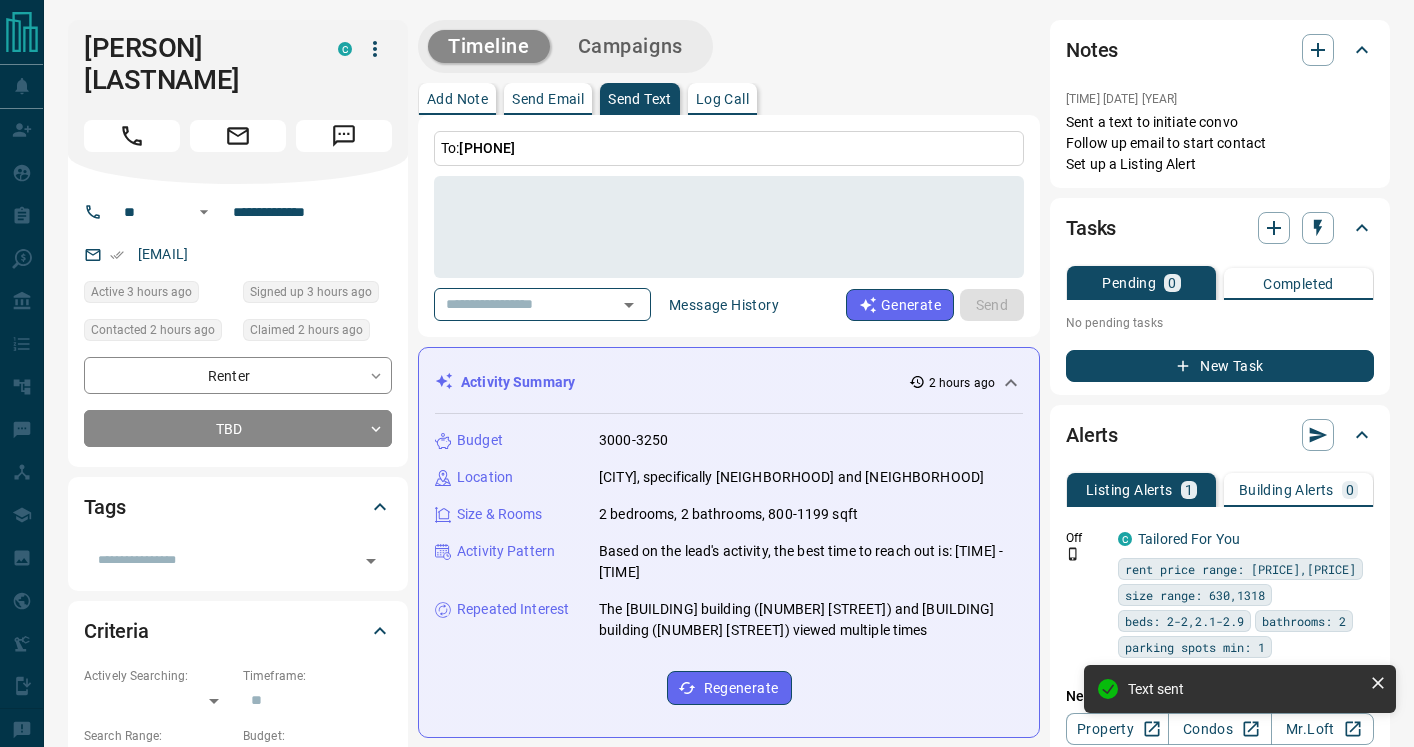 click on "Send Email" at bounding box center [548, 99] 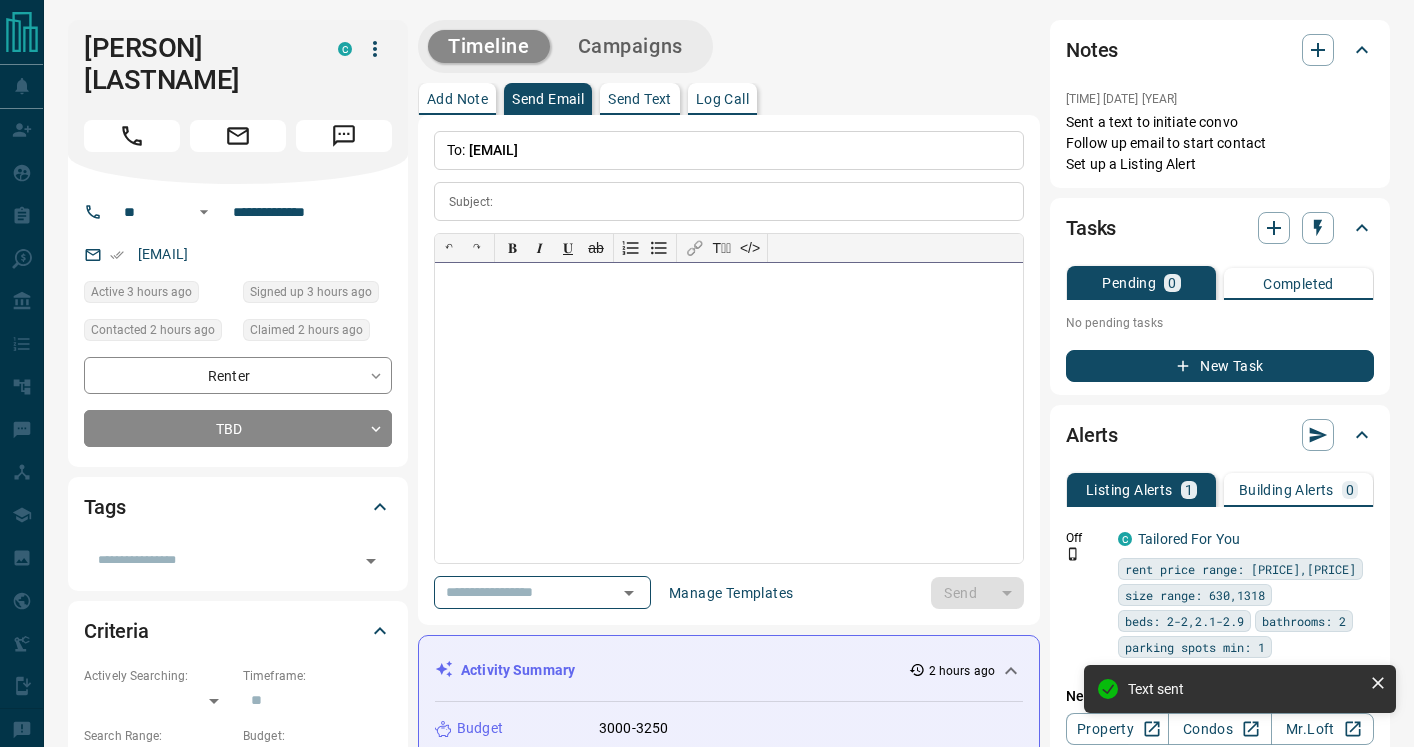 click at bounding box center (729, 413) 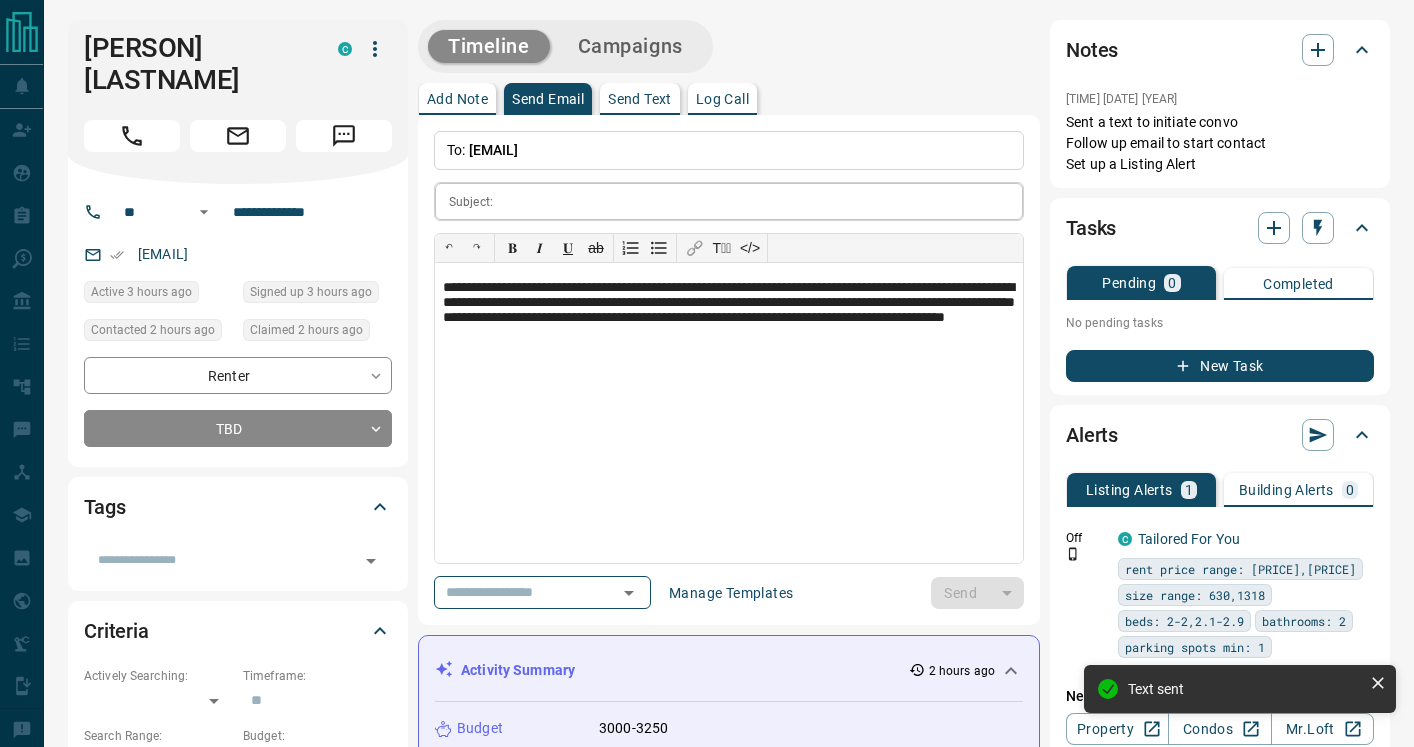 click at bounding box center [762, 201] 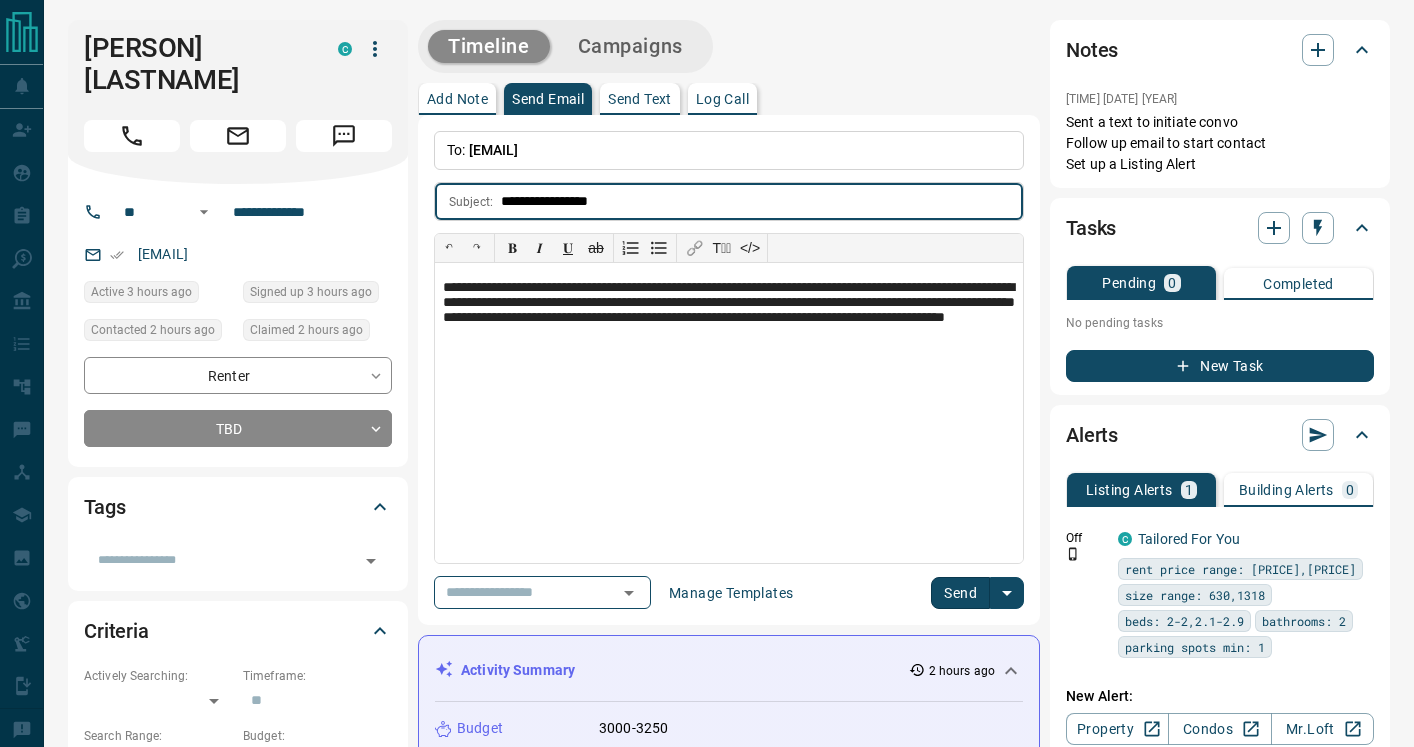 type on "**********" 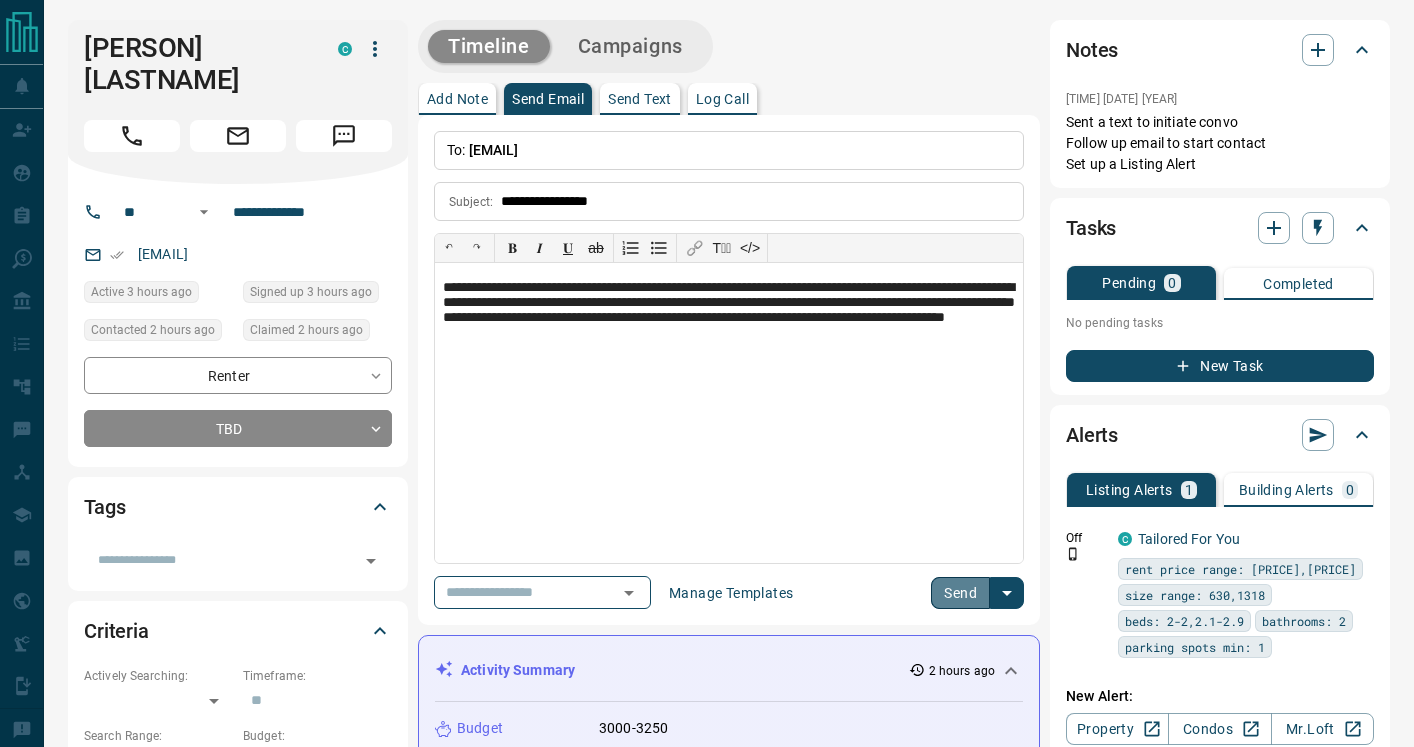 click on "Send" at bounding box center [960, 593] 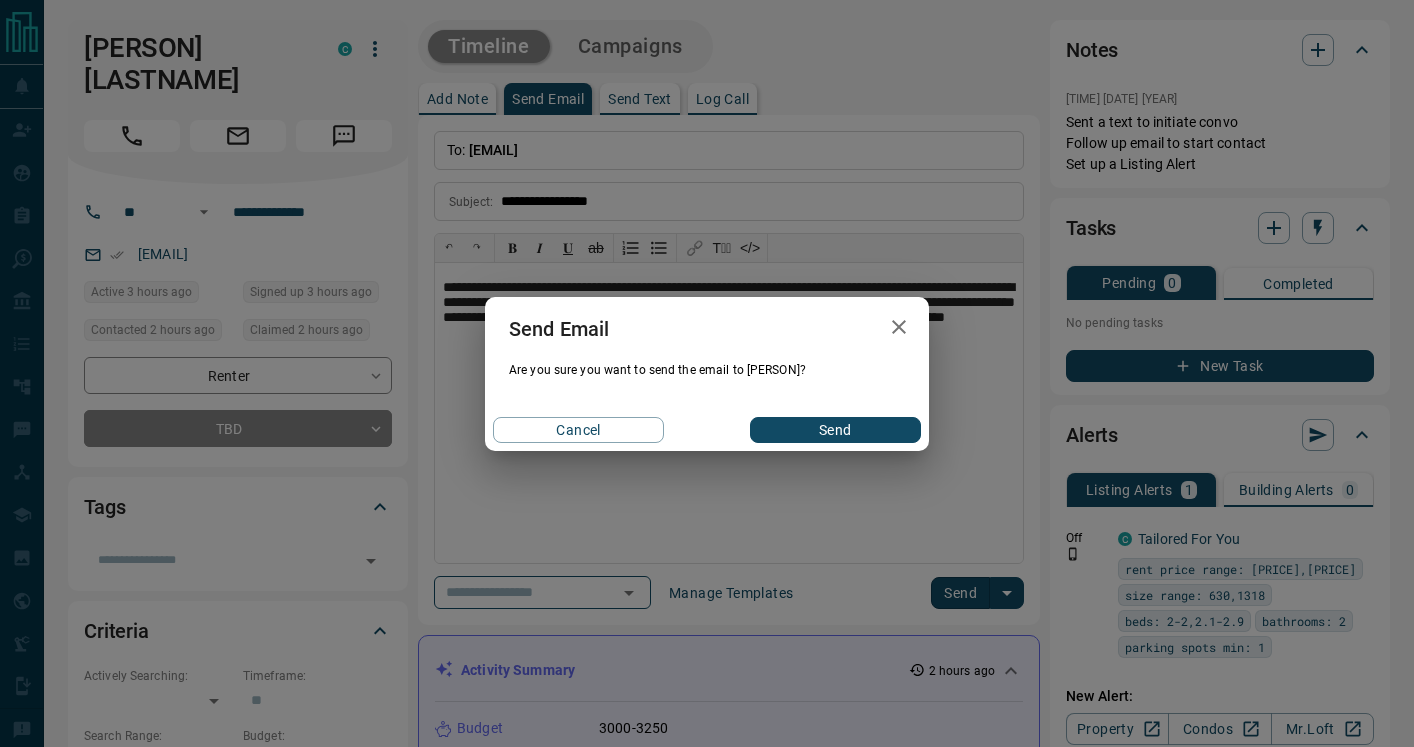 click on "Send" at bounding box center [835, 430] 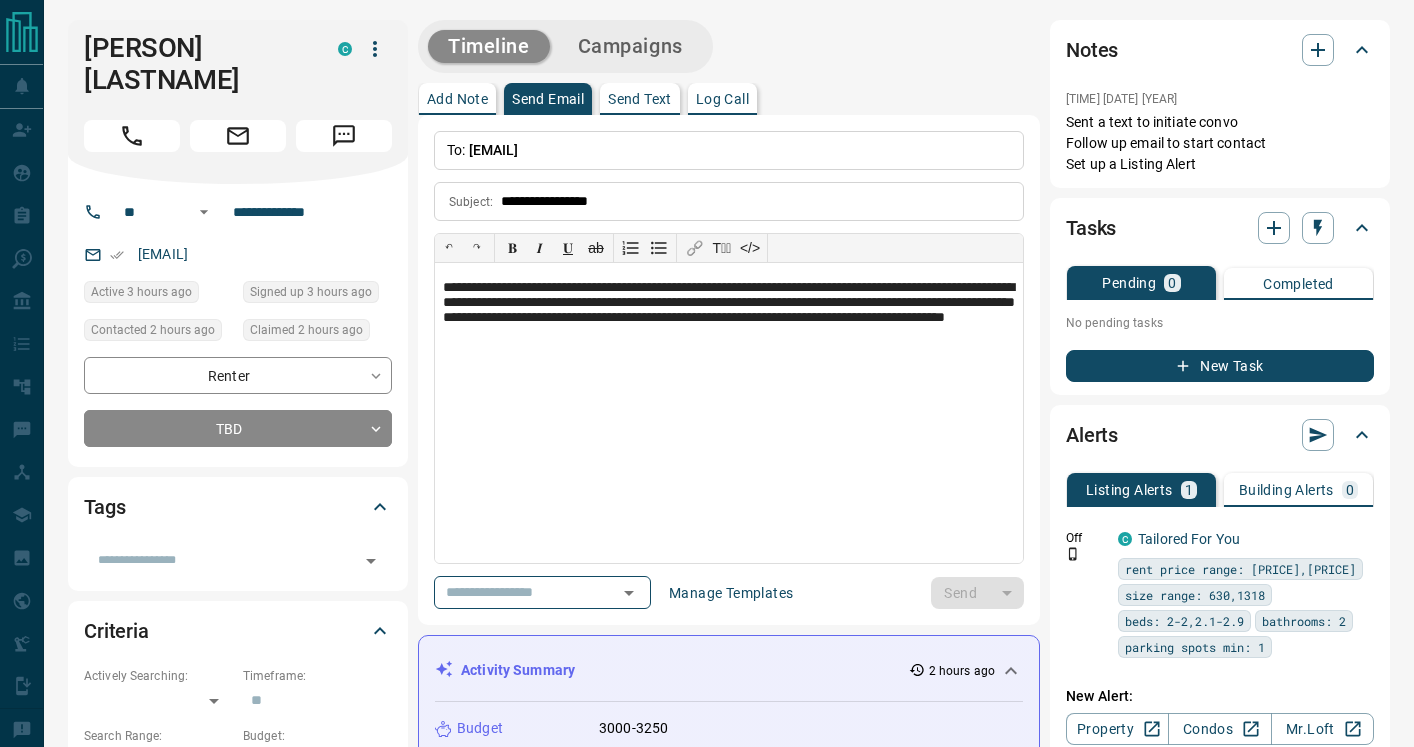 type 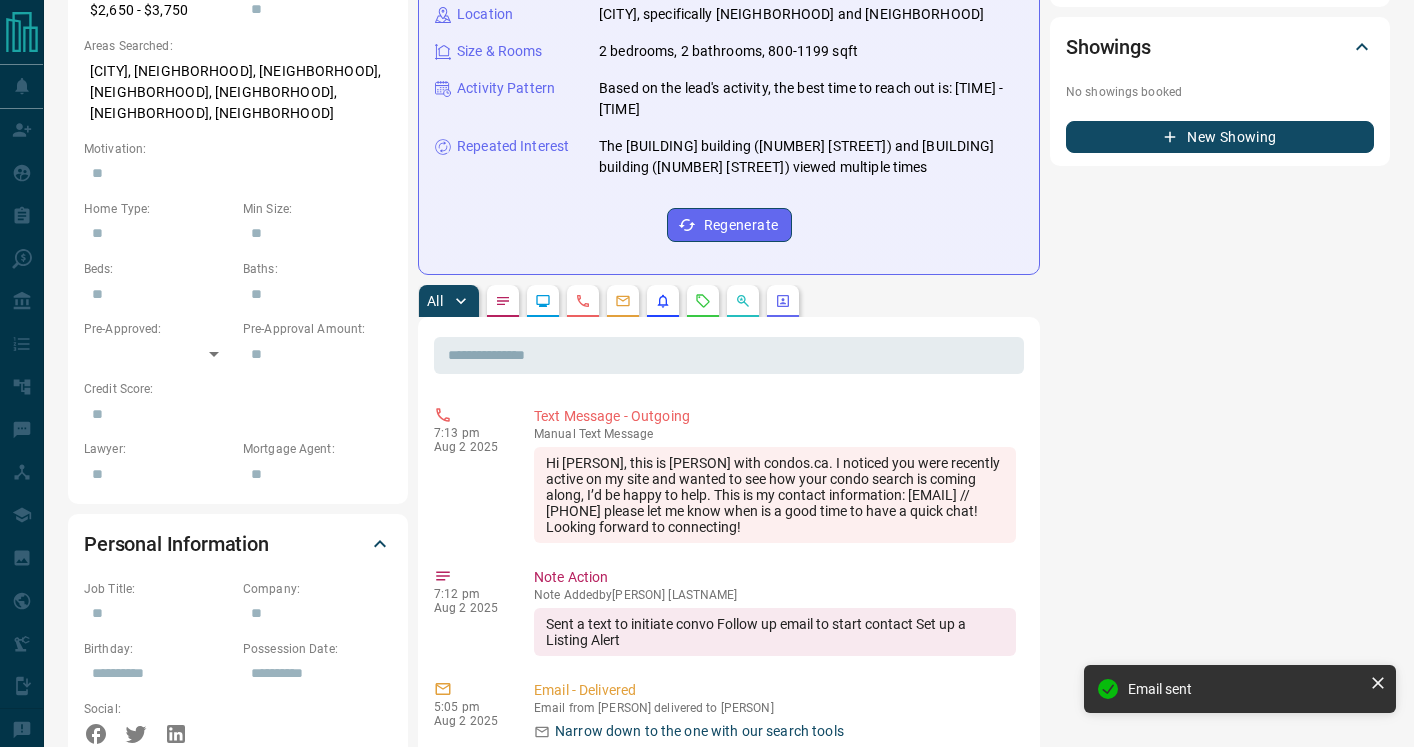 scroll, scrollTop: 778, scrollLeft: 0, axis: vertical 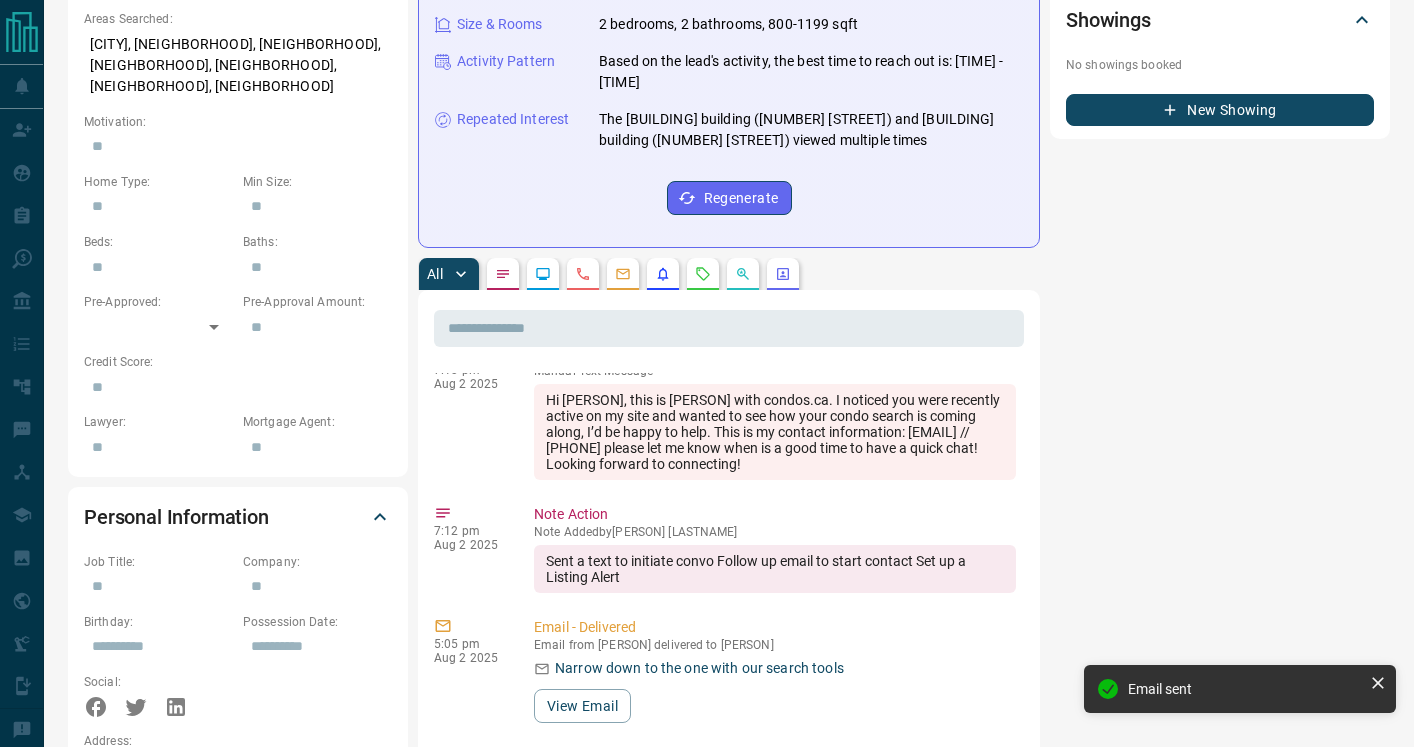 click 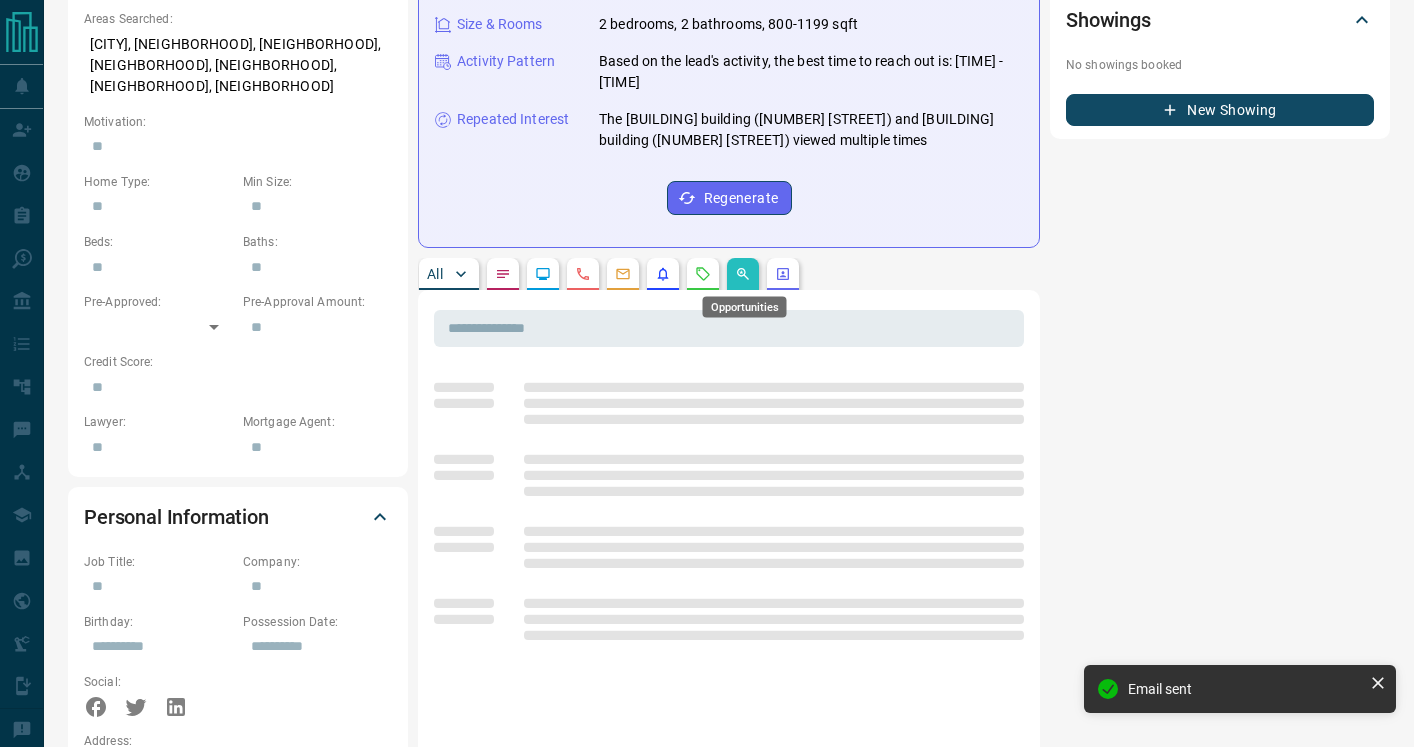 scroll, scrollTop: 0, scrollLeft: 0, axis: both 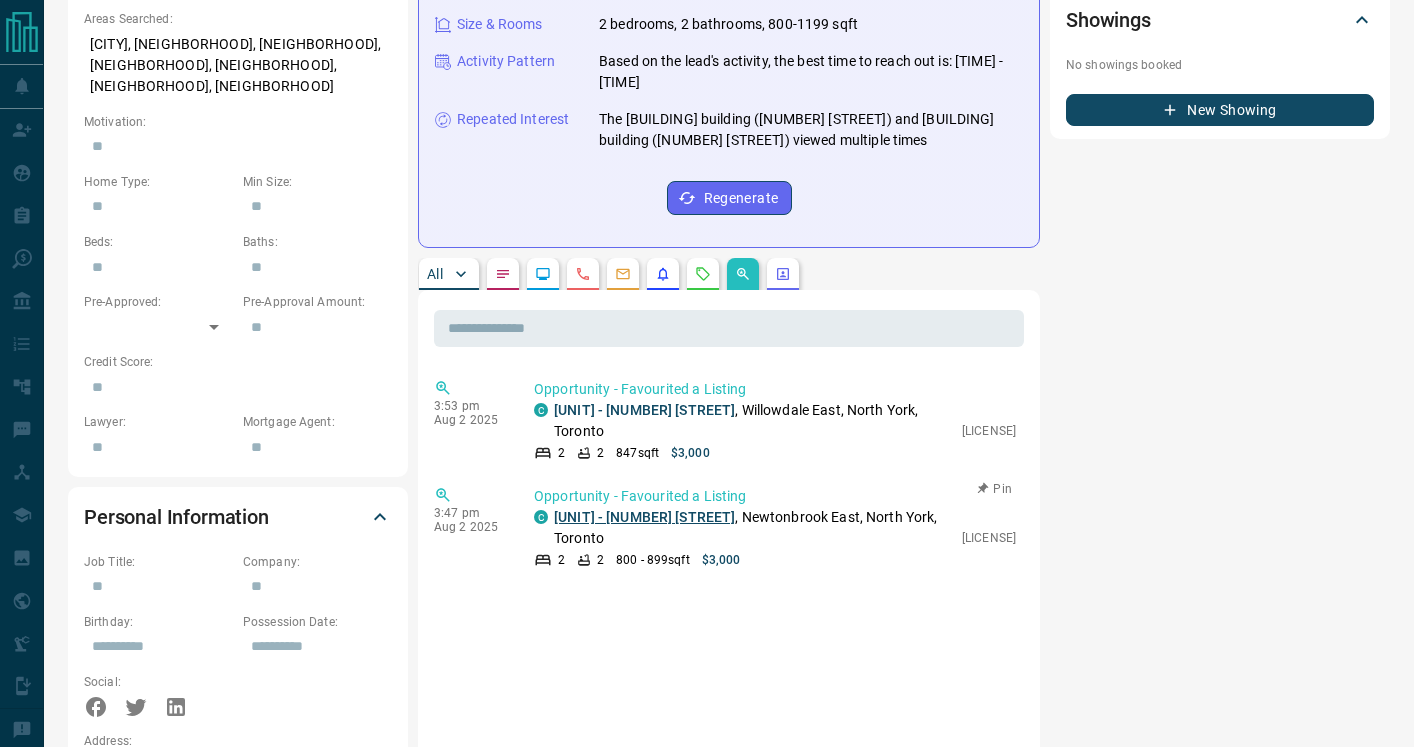 copy on "3405 - 8 Olympic Garden Drive" 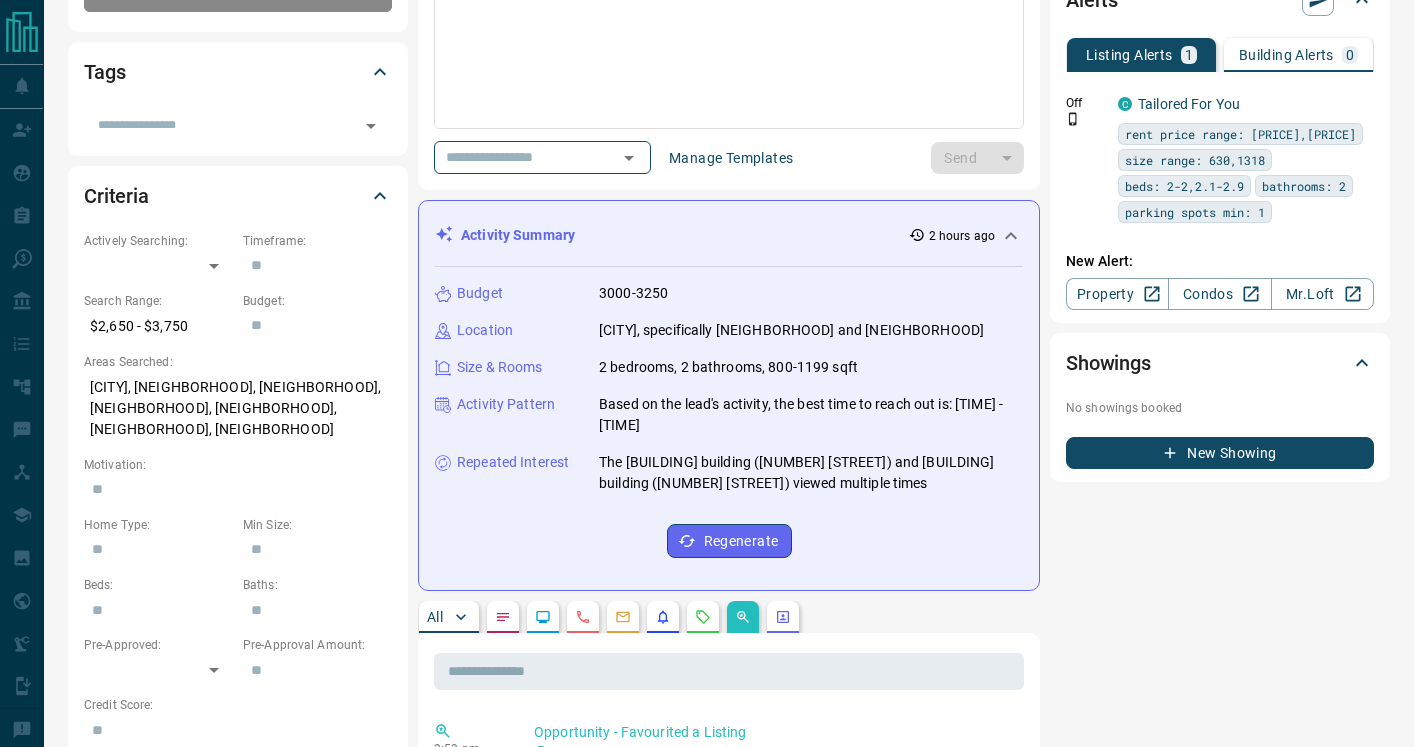 scroll, scrollTop: 0, scrollLeft: 0, axis: both 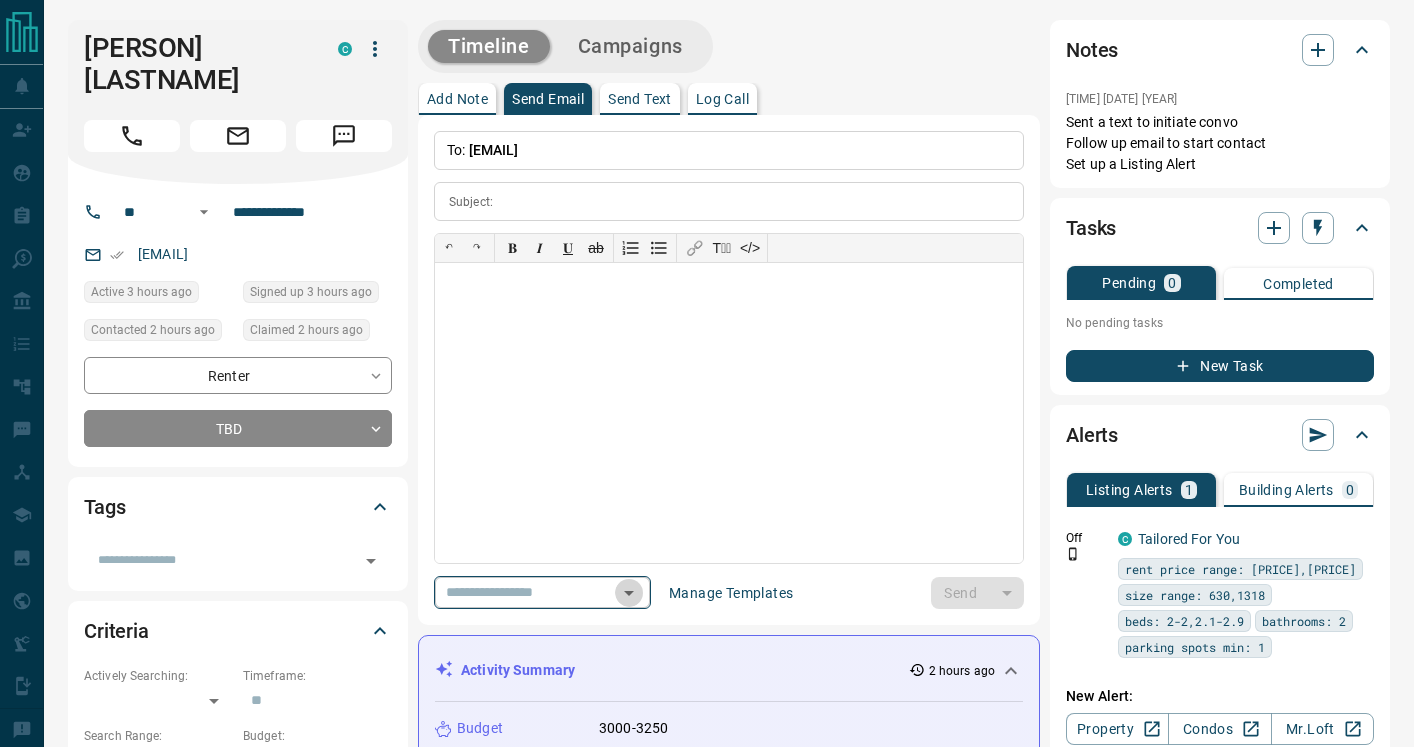 click 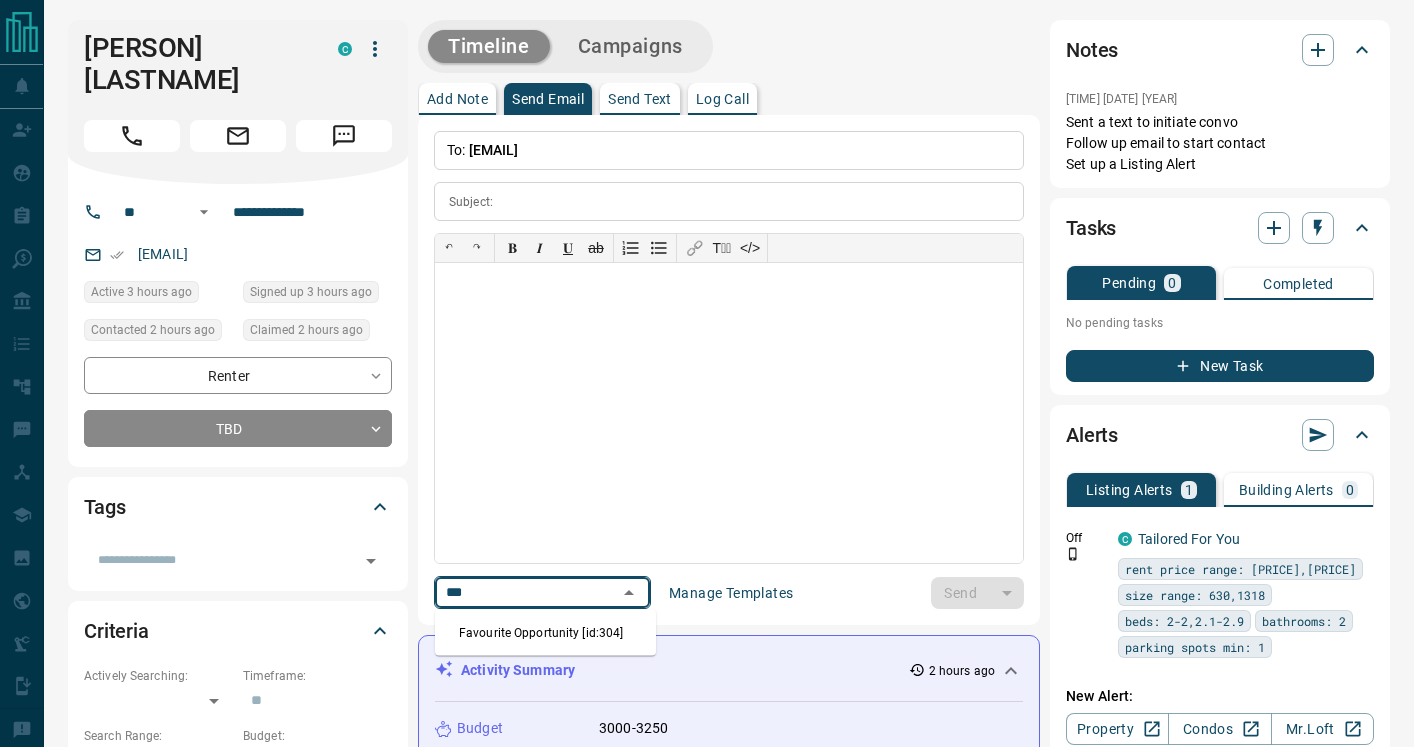 click on "Favourite Opportunity [id:304]" at bounding box center (545, 633) 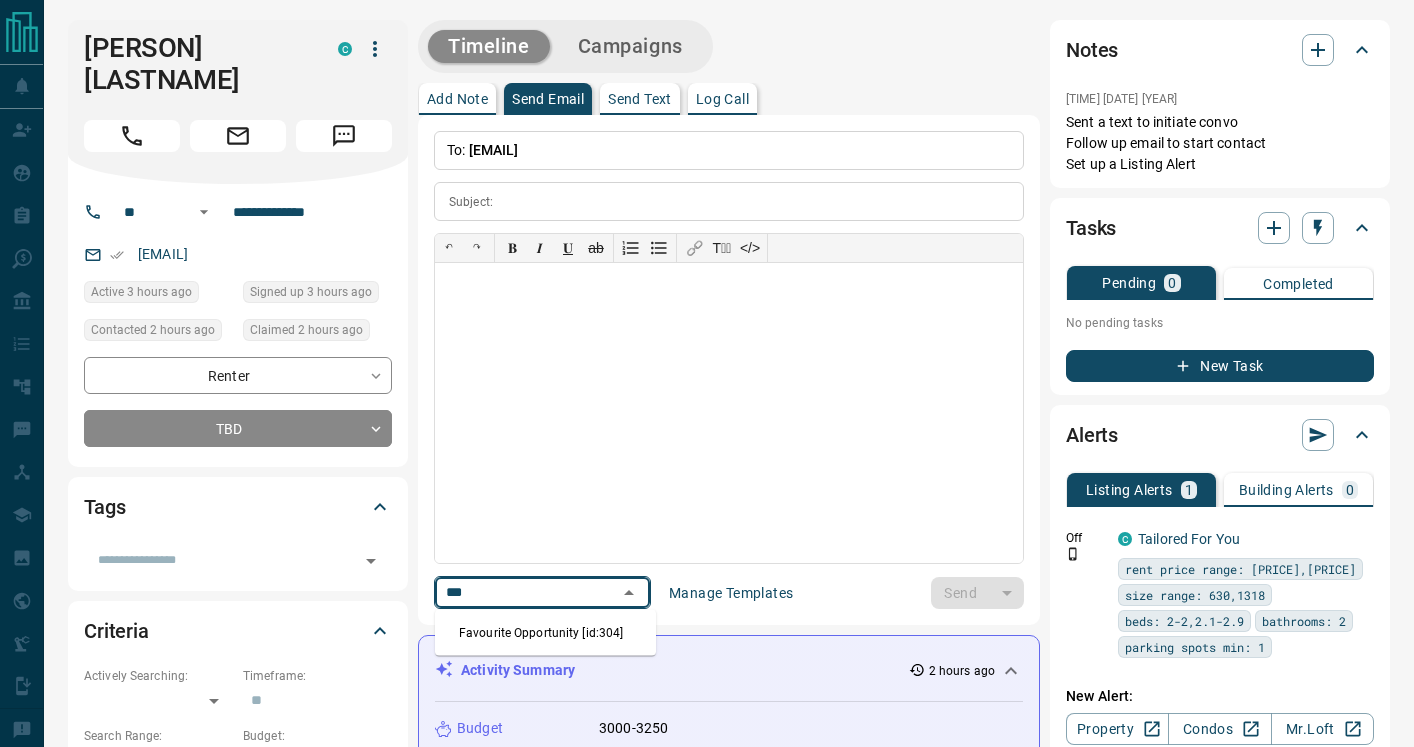 type on "**********" 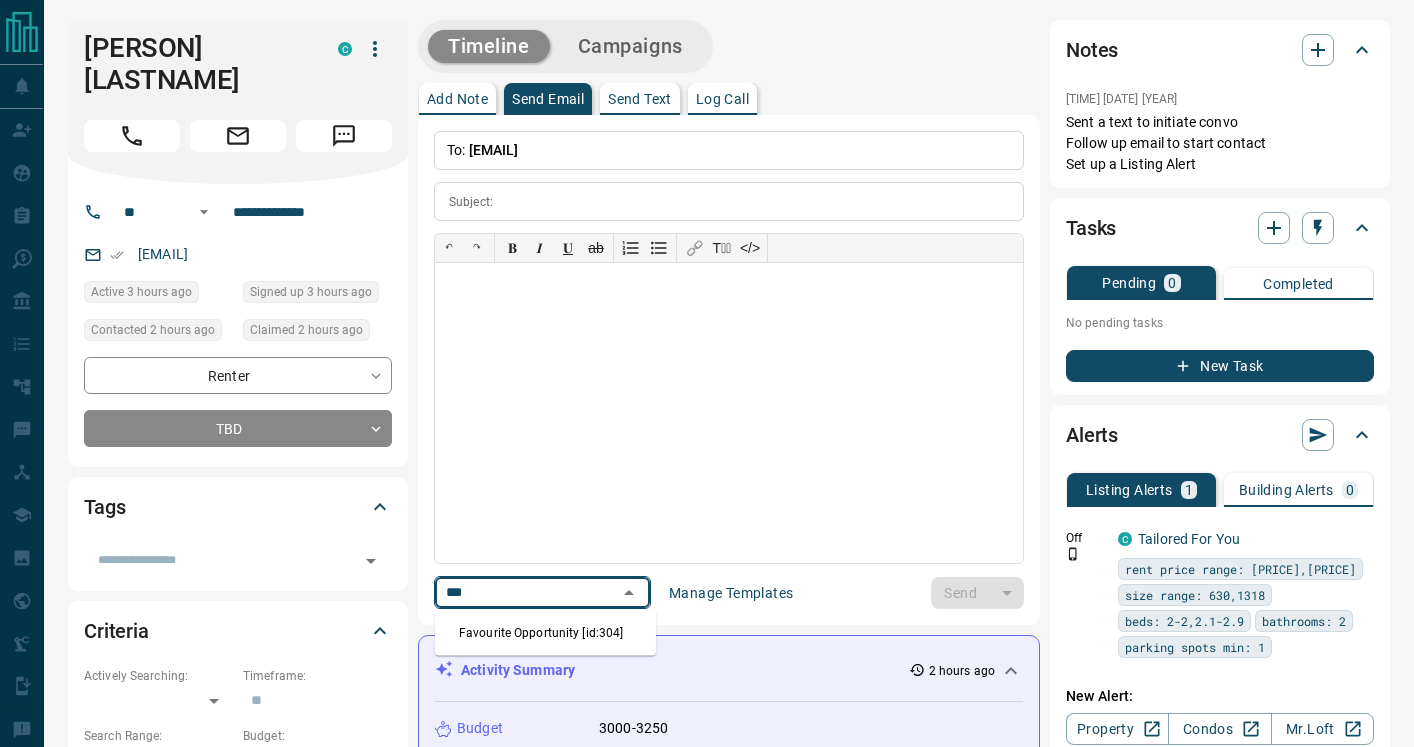 type on "**********" 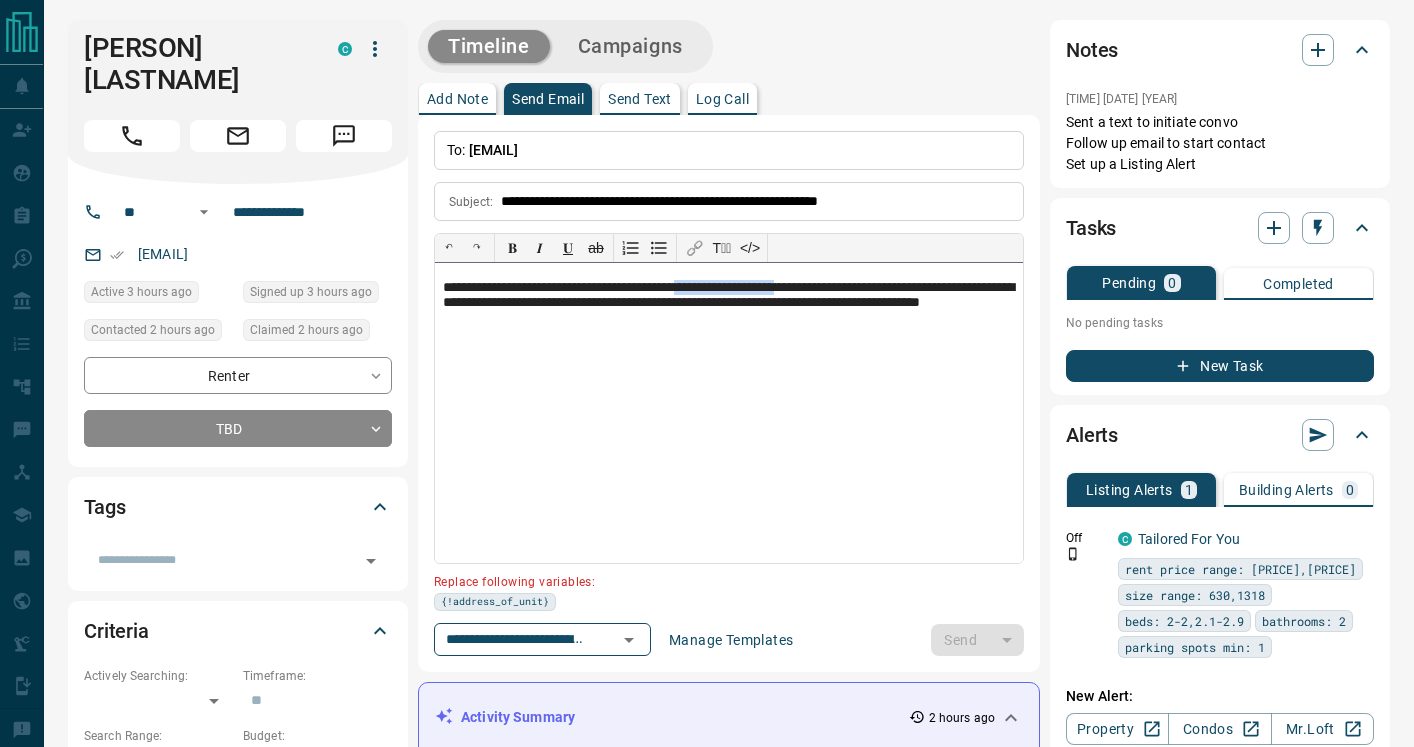 drag, startPoint x: 852, startPoint y: 290, endPoint x: 733, endPoint y: 289, distance: 119.0042 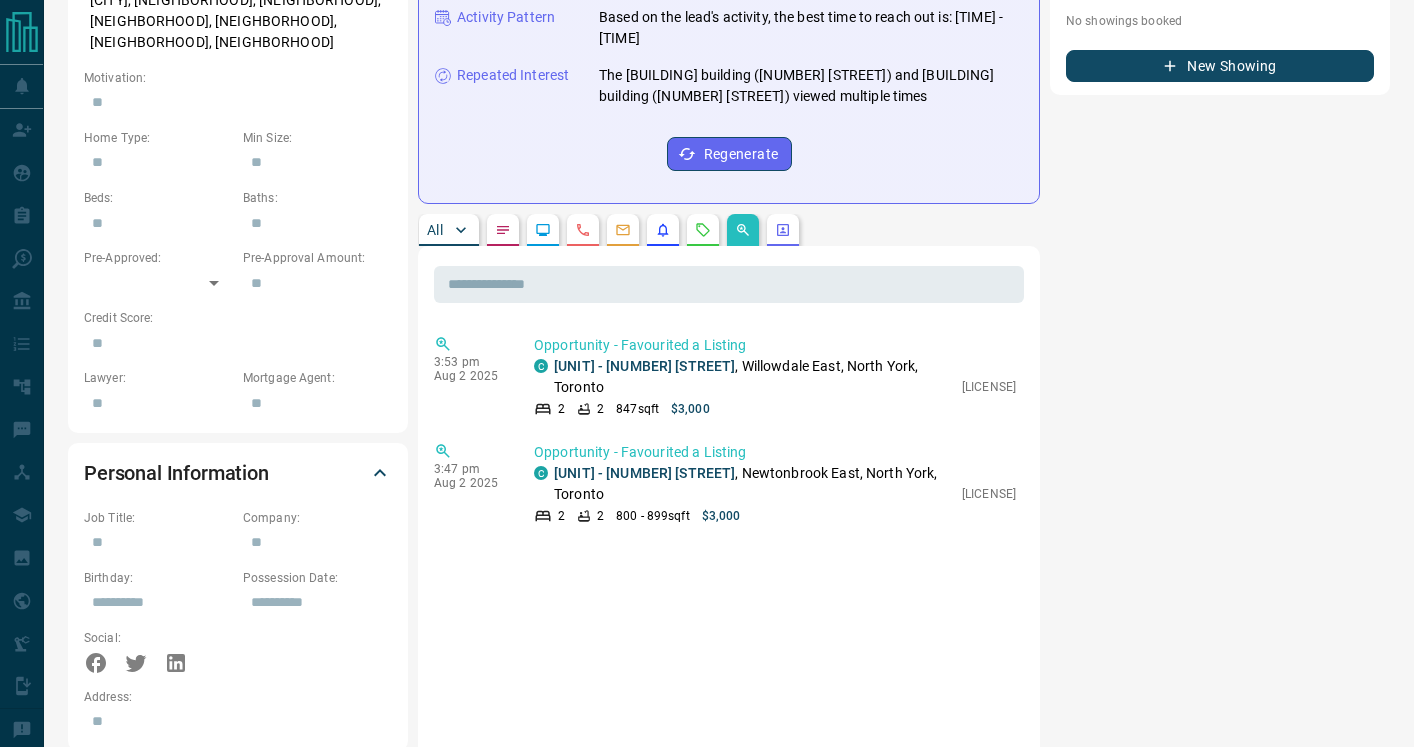 scroll, scrollTop: 841, scrollLeft: 0, axis: vertical 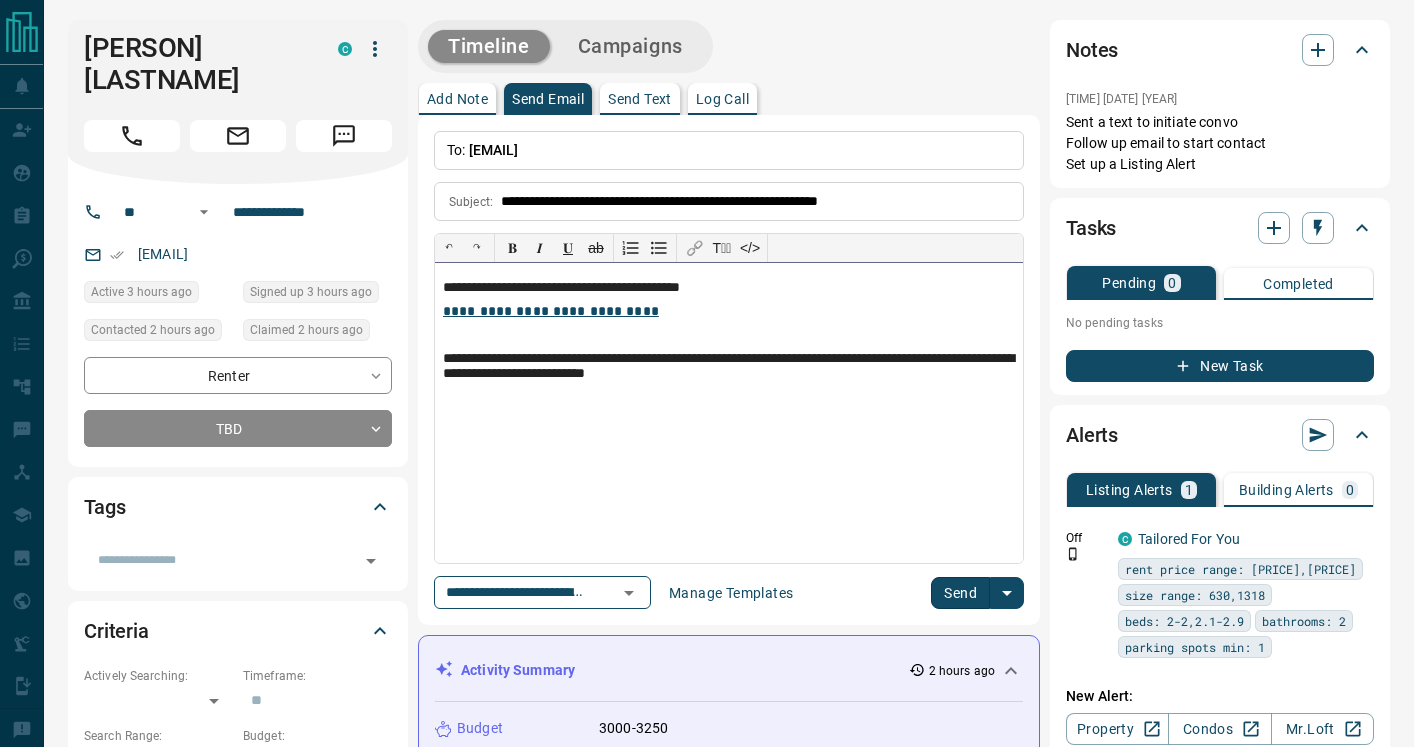 click at bounding box center [729, 335] 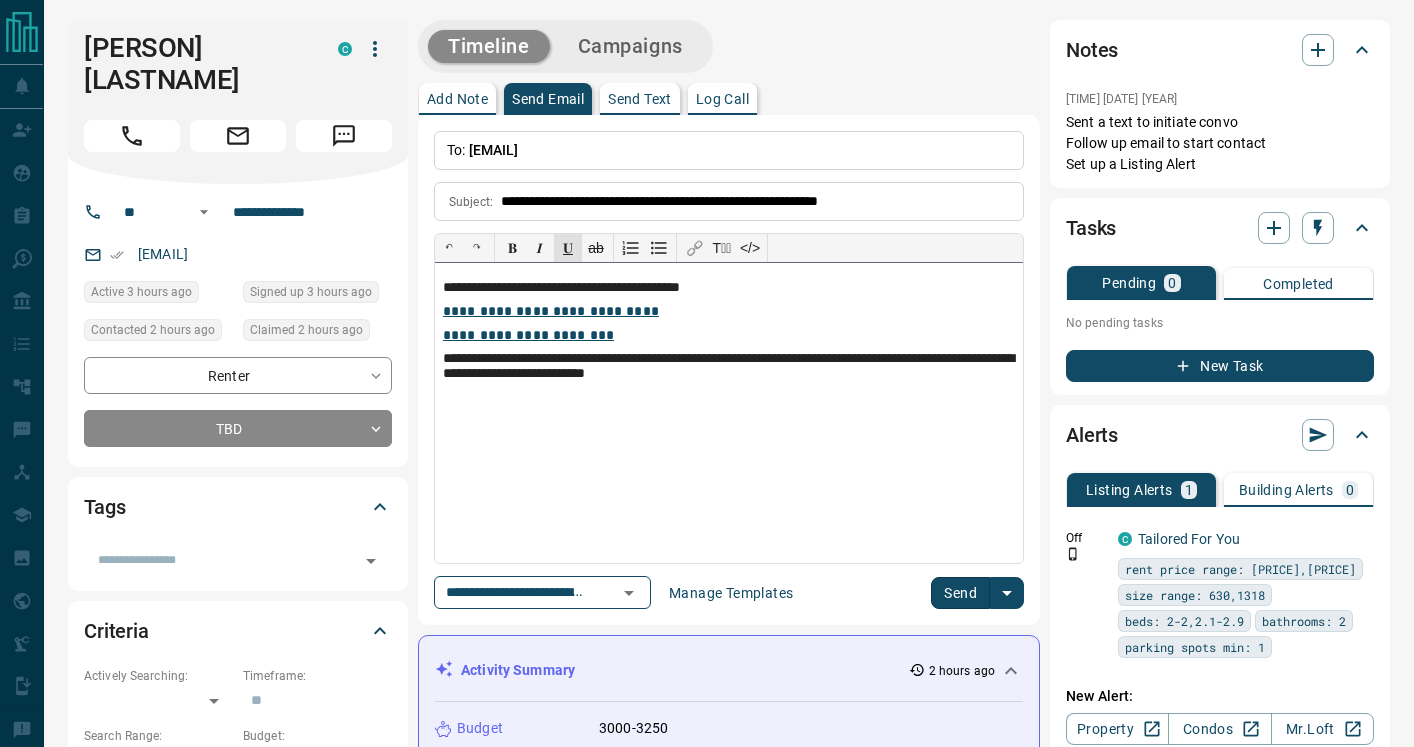 click on "**********" at bounding box center [729, 367] 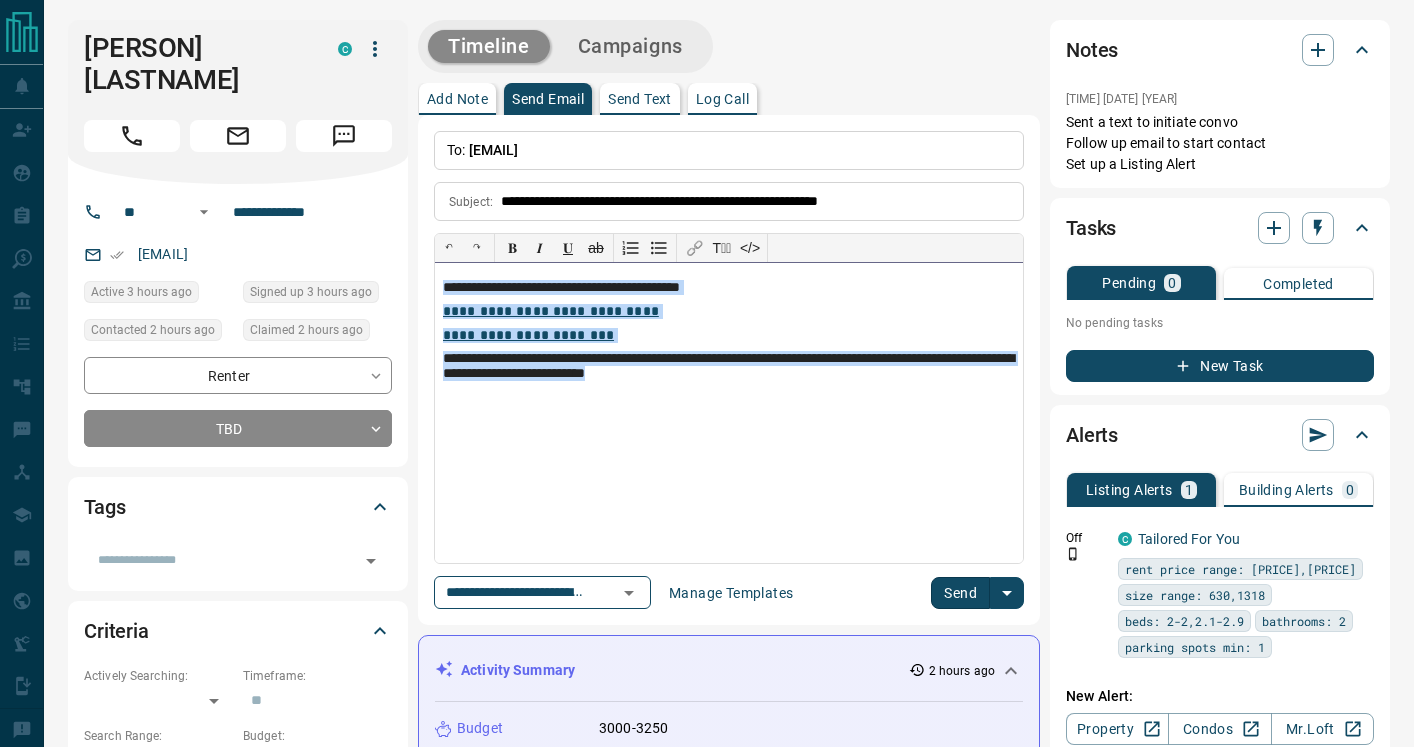 drag, startPoint x: 792, startPoint y: 380, endPoint x: 439, endPoint y: 286, distance: 365.30124 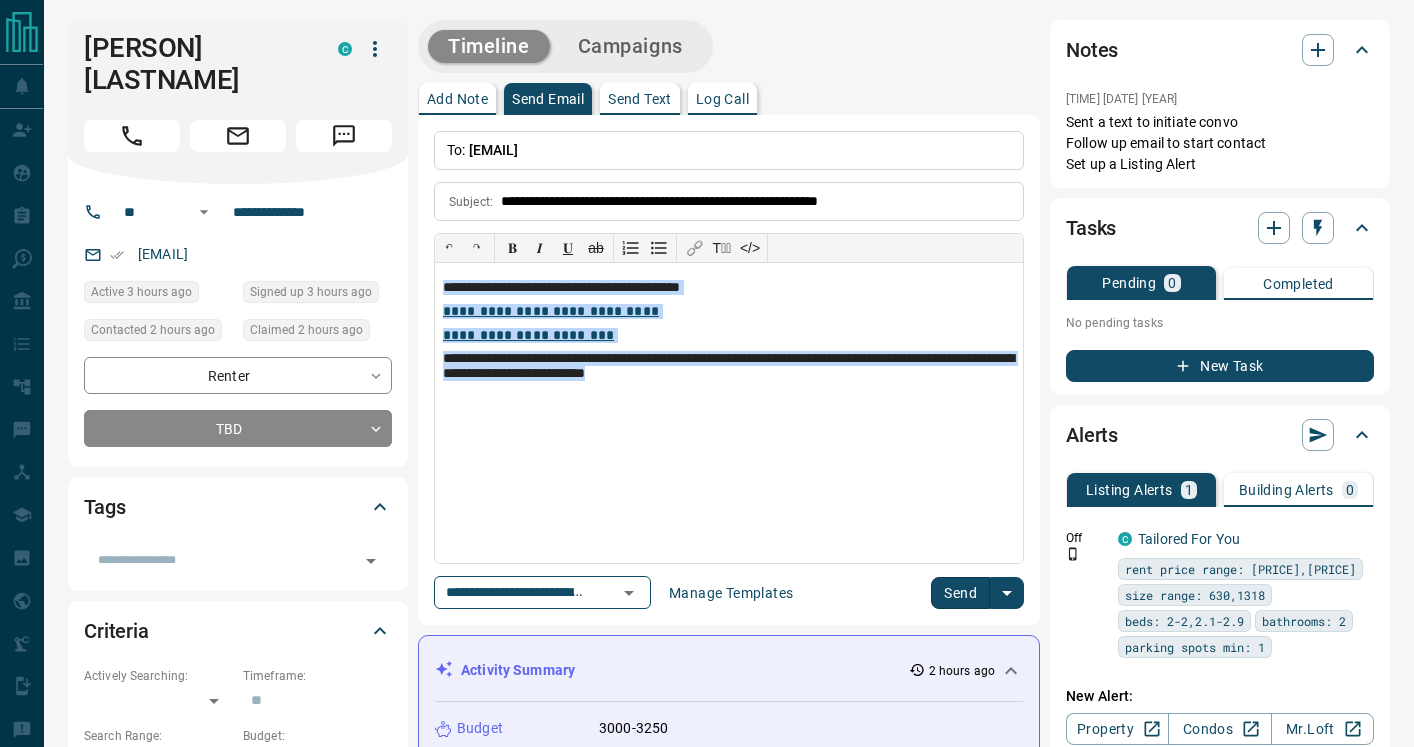 click on "Send" at bounding box center [960, 593] 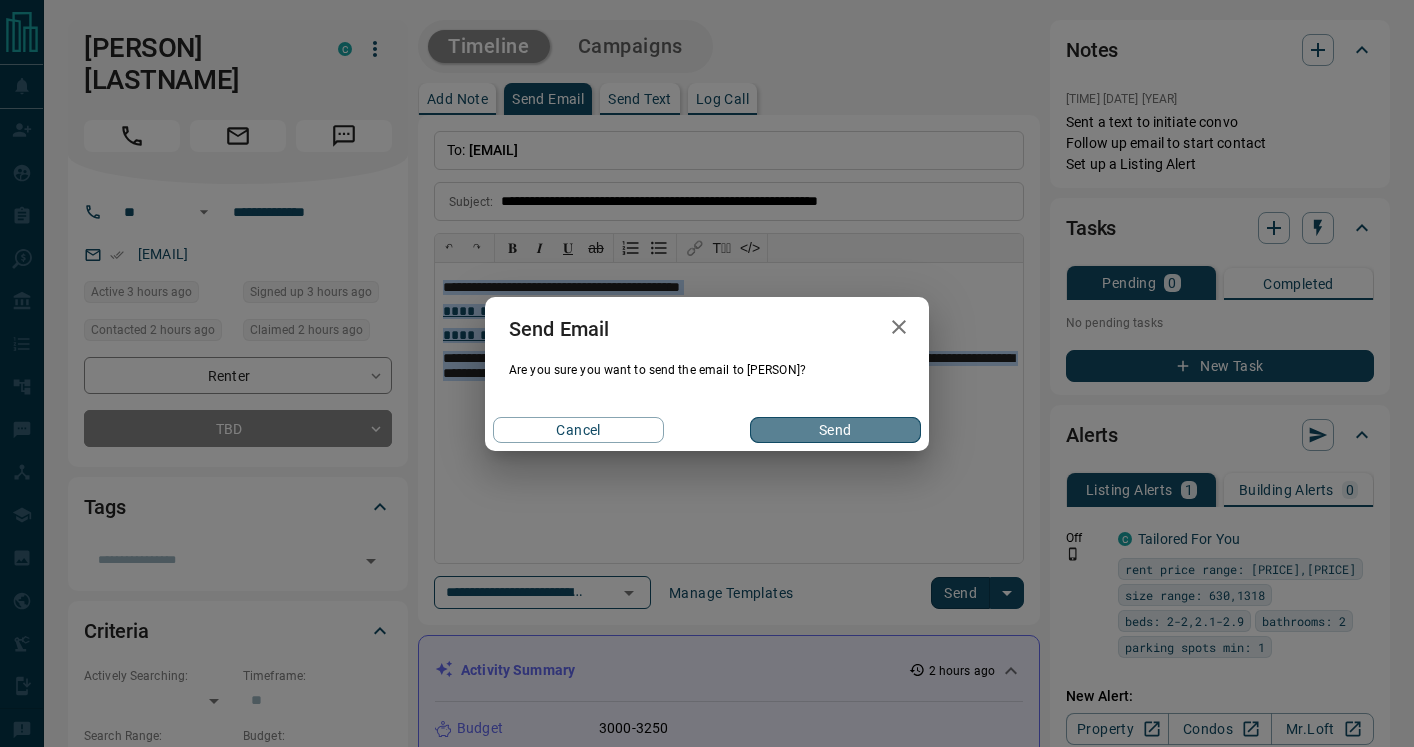 click on "Send" at bounding box center (835, 430) 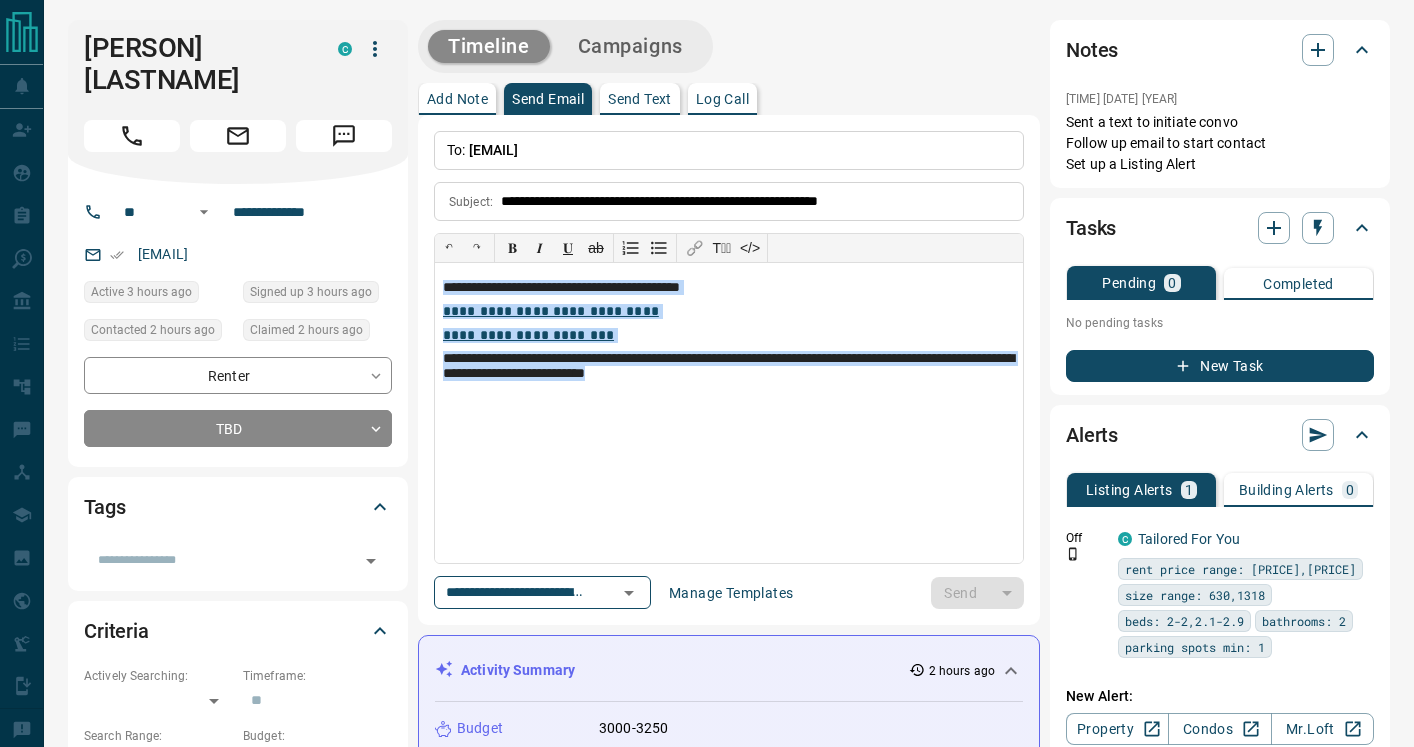 type 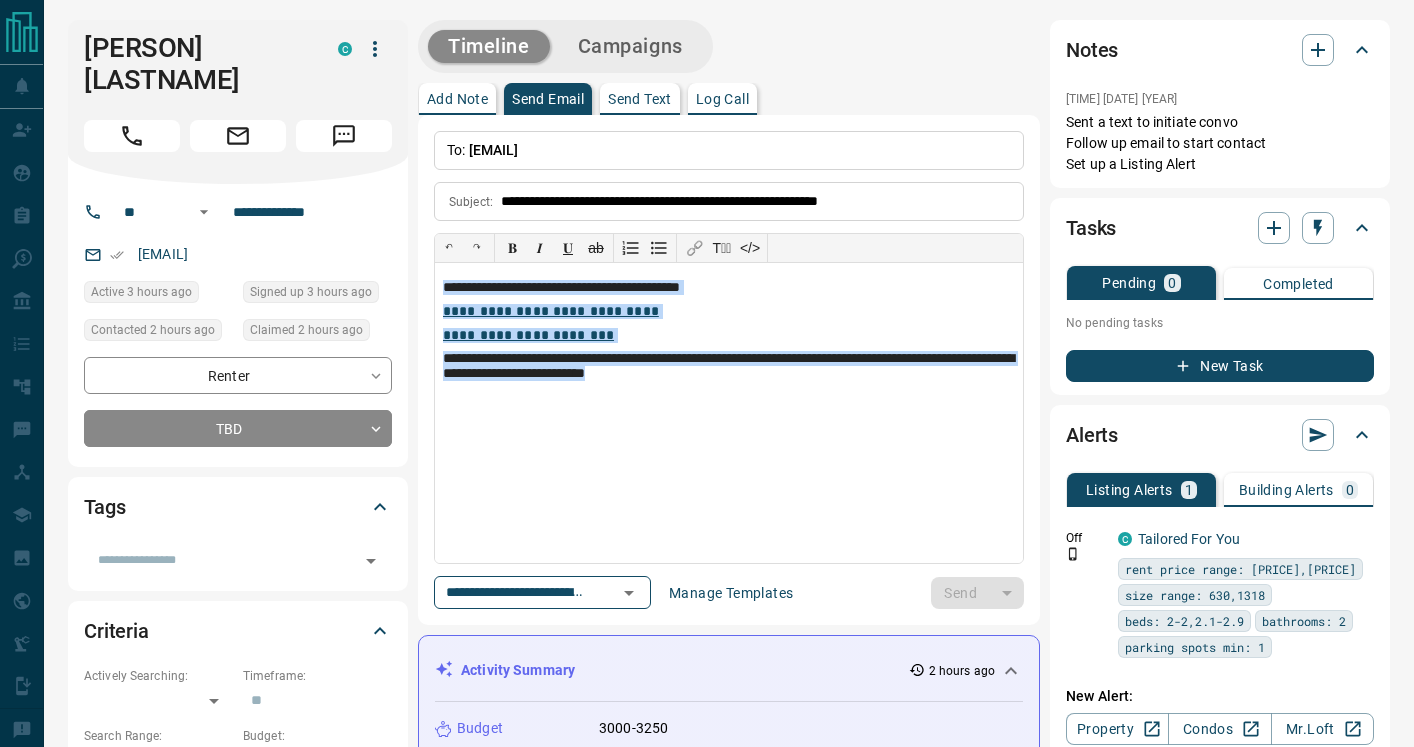 type 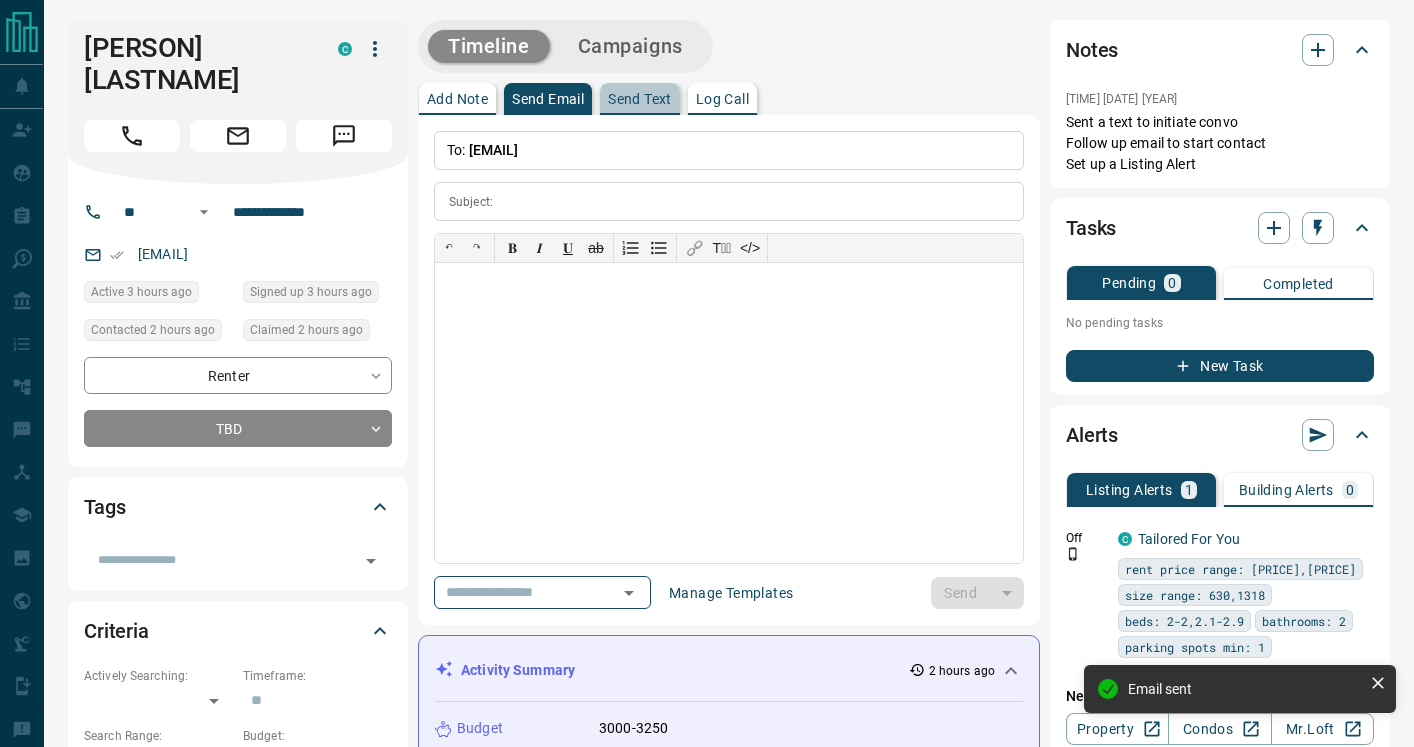 click on "Send Text" at bounding box center [640, 99] 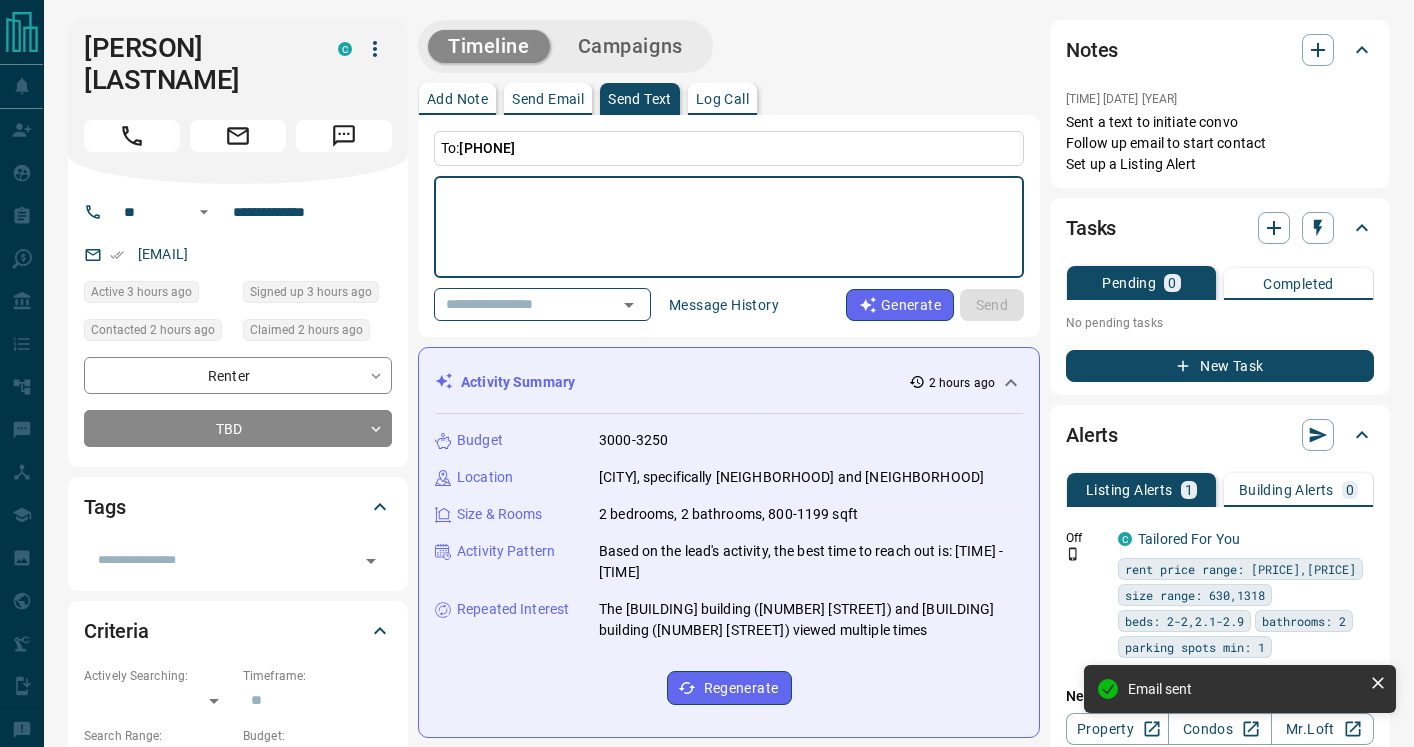 click at bounding box center [729, 227] 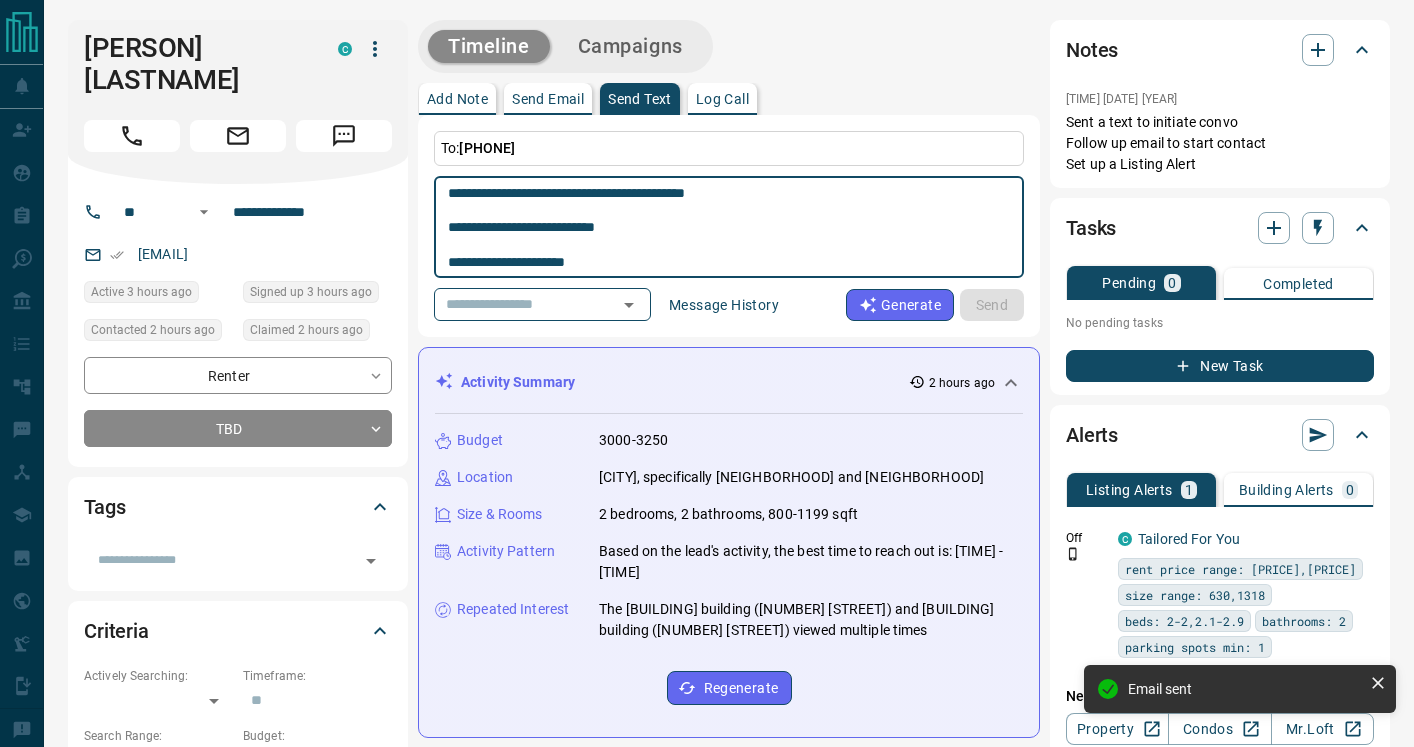 scroll, scrollTop: 35, scrollLeft: 0, axis: vertical 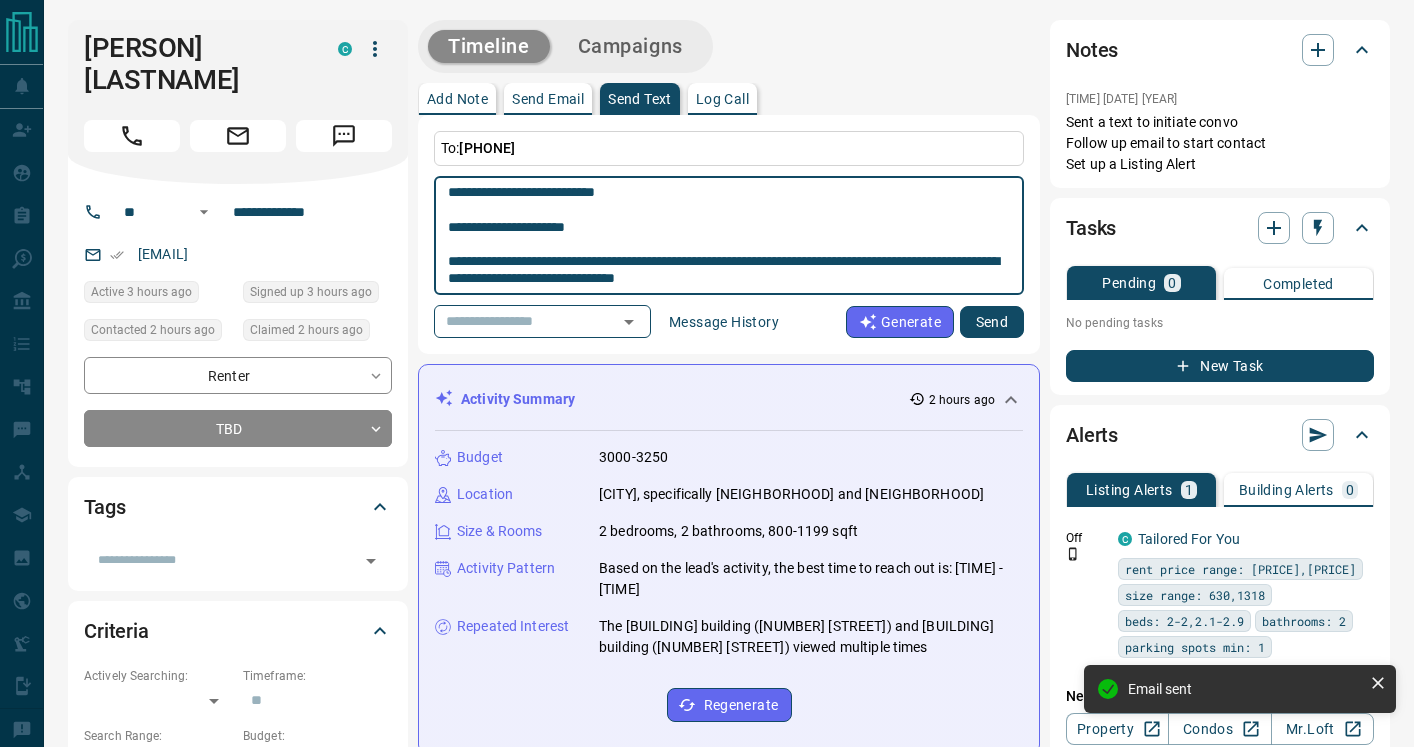 type on "**********" 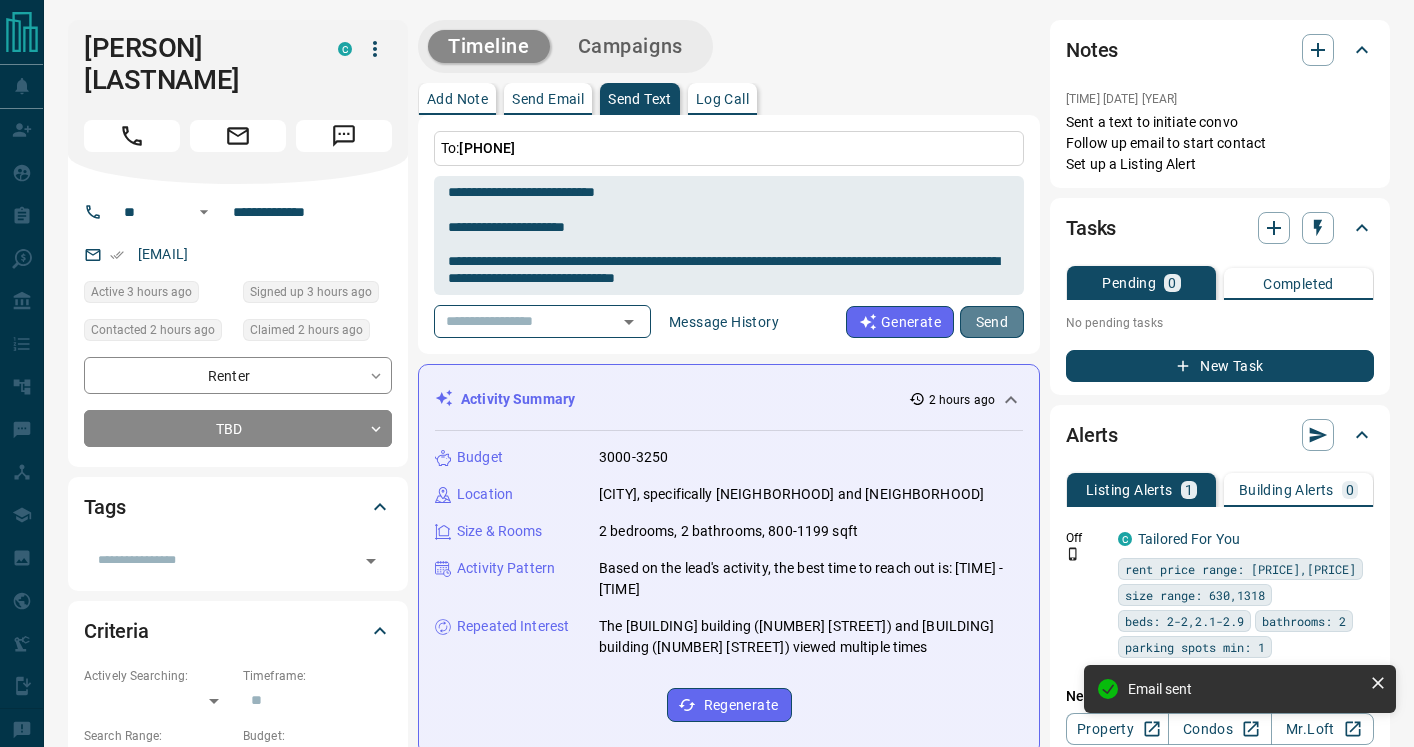 click on "Send" at bounding box center [992, 322] 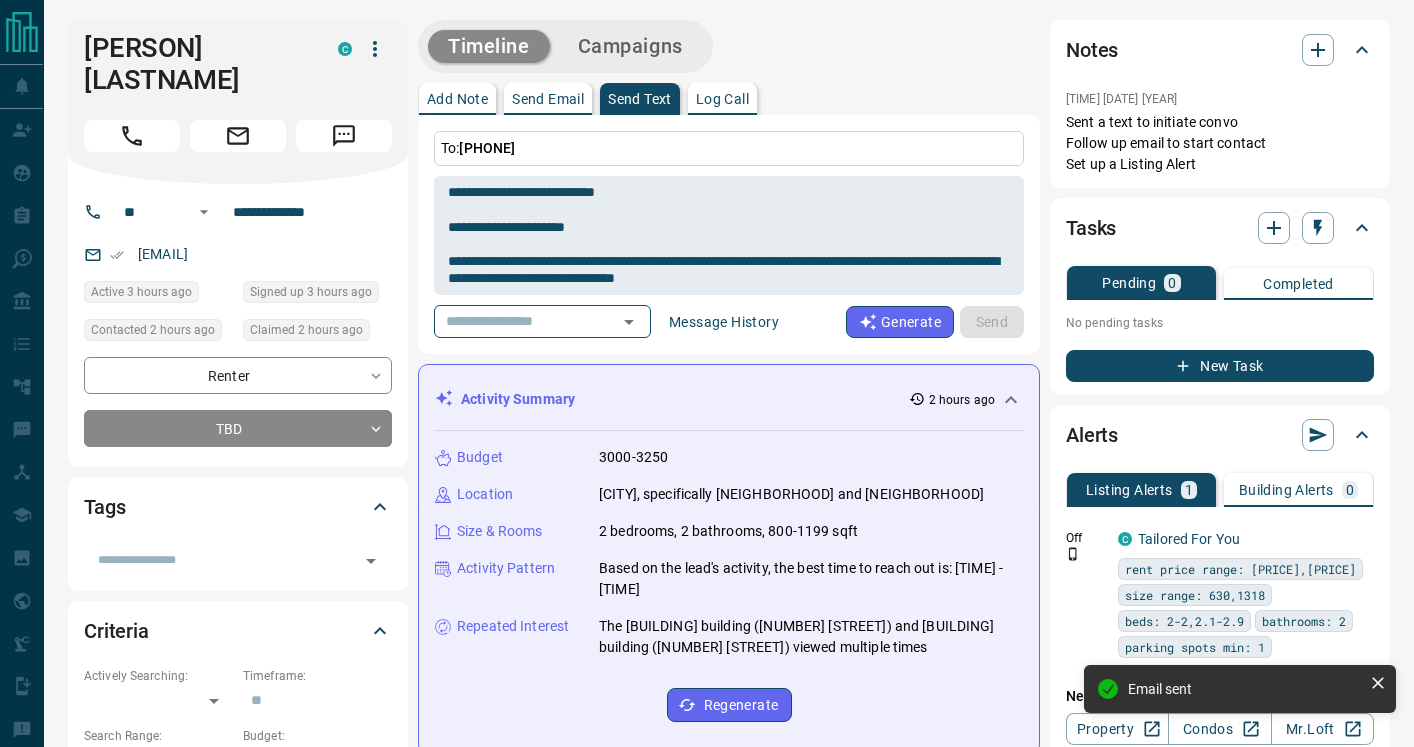 type 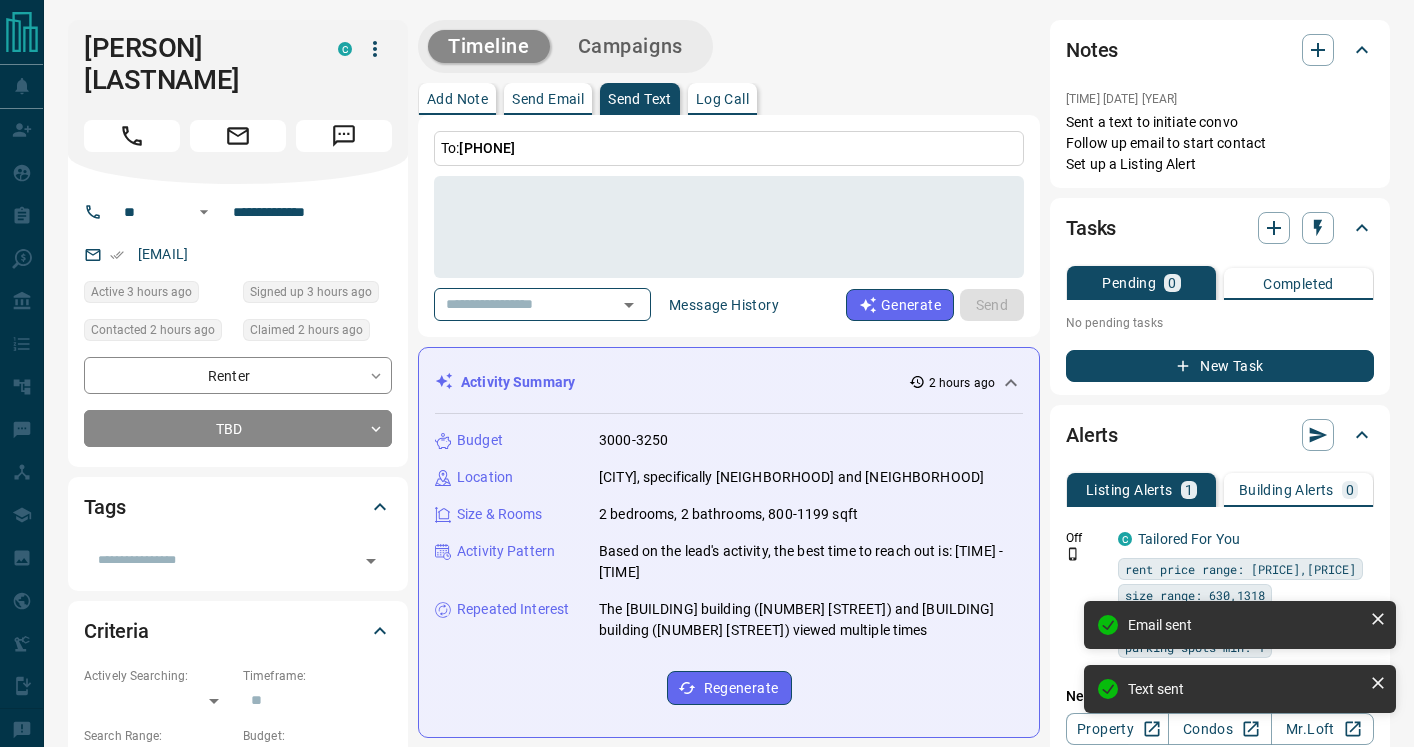 scroll, scrollTop: 0, scrollLeft: 0, axis: both 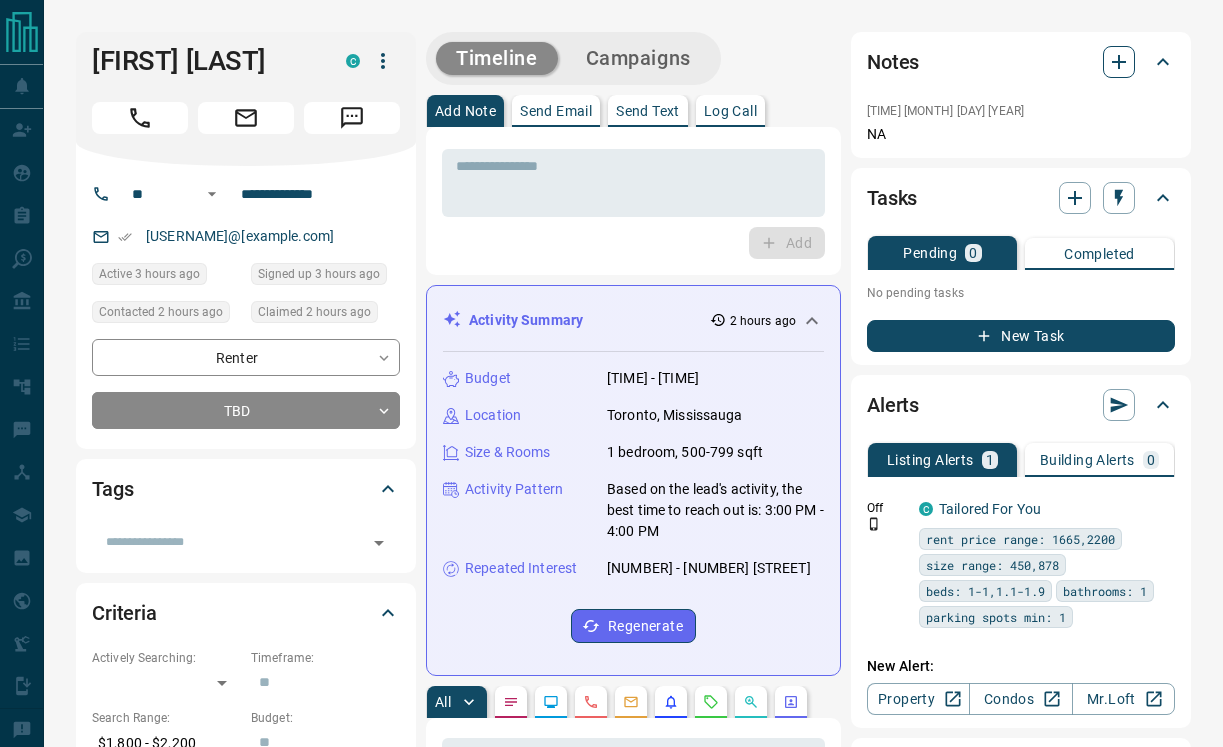 click 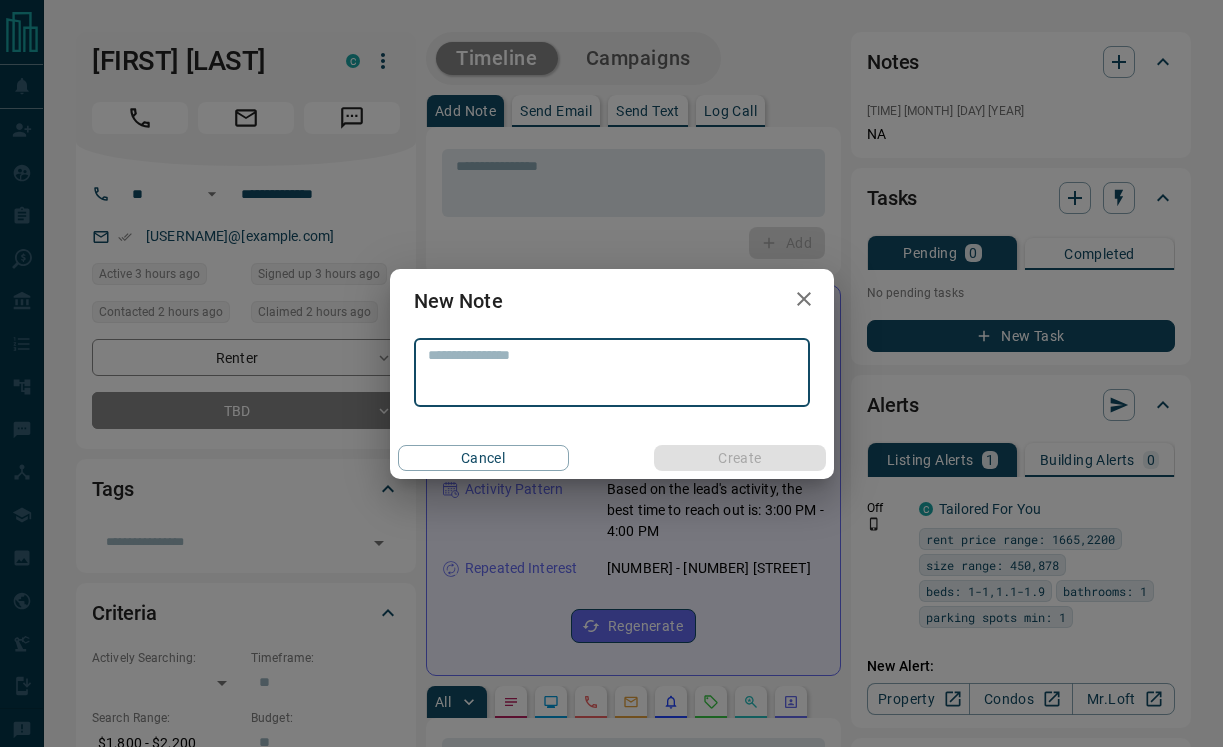 click at bounding box center (612, 372) 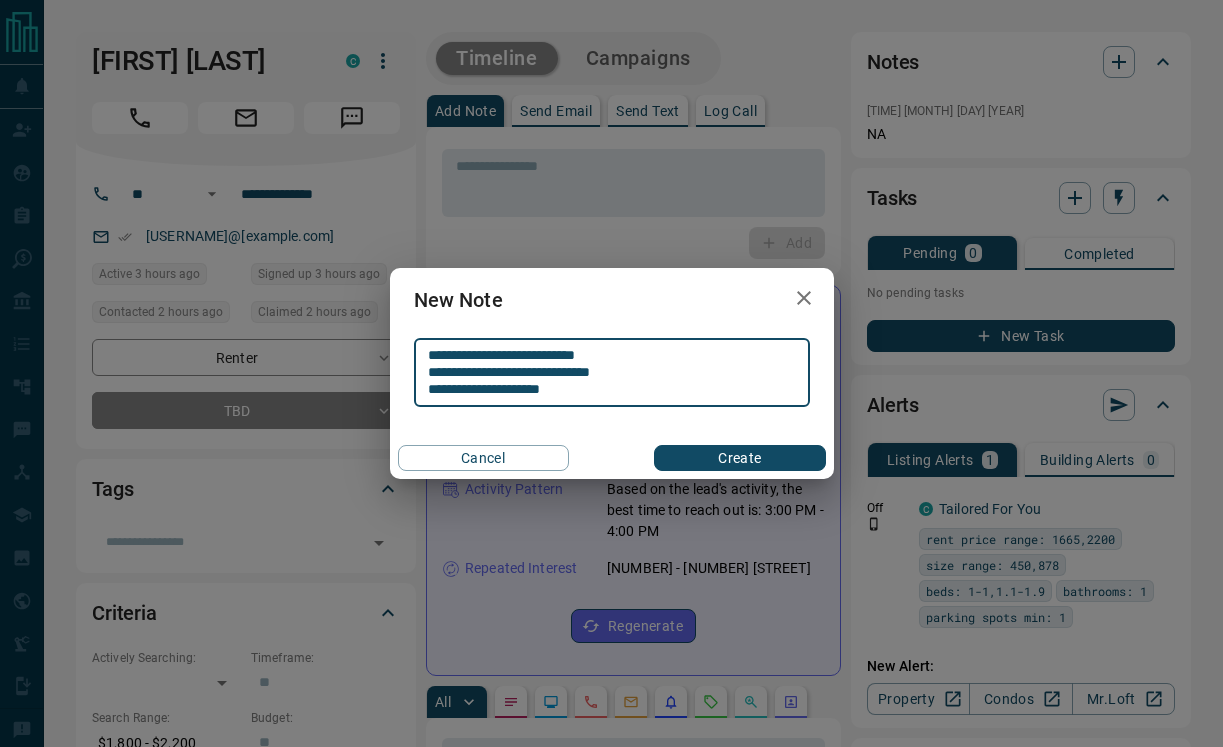 type on "**********" 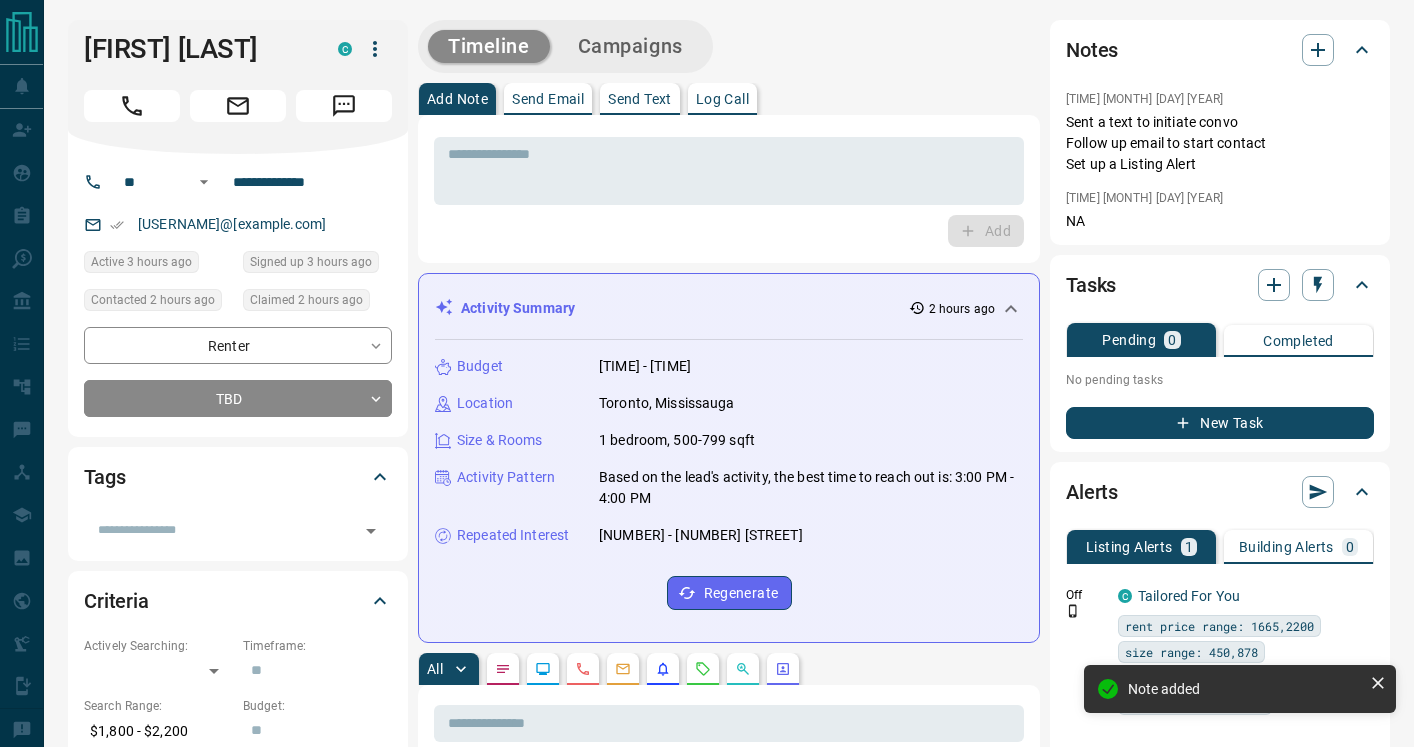 click on "Send Text" at bounding box center [640, 99] 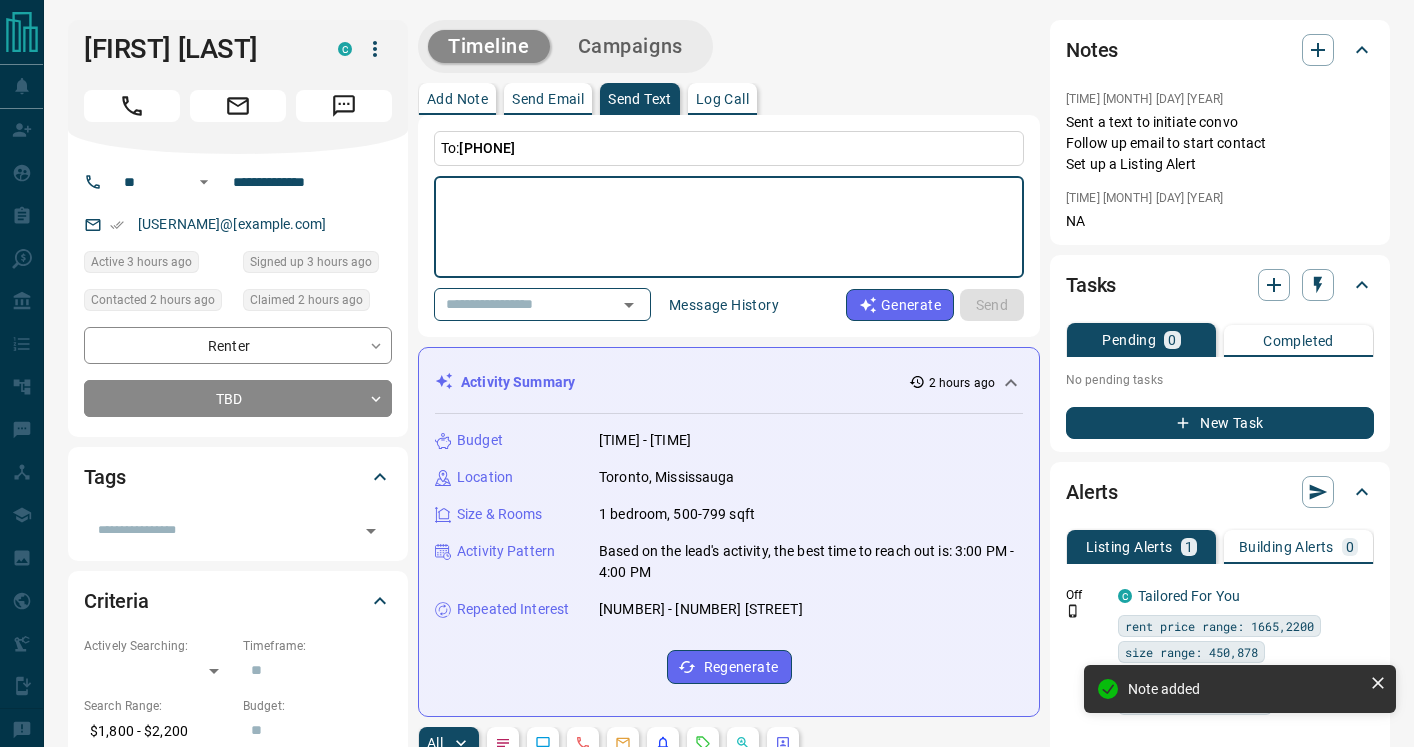 click at bounding box center (729, 227) 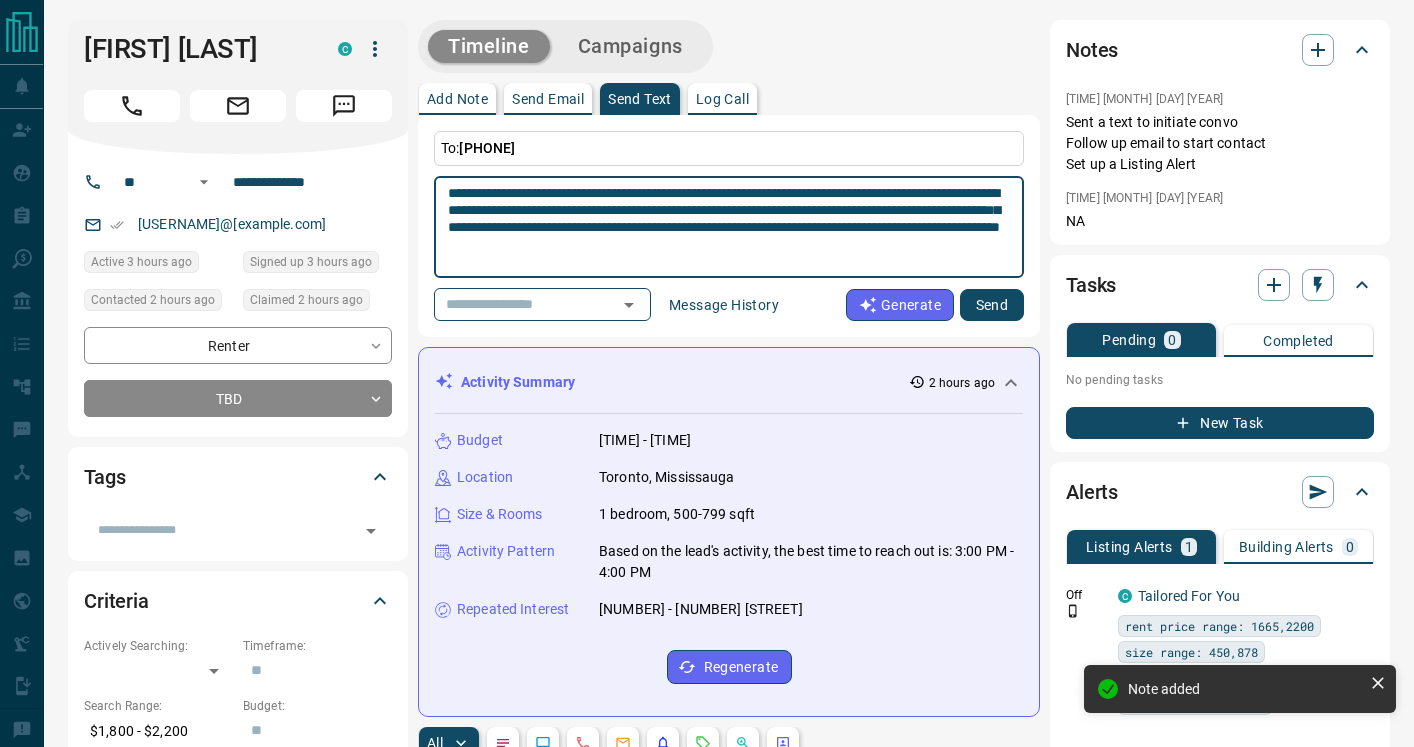 drag, startPoint x: 497, startPoint y: 196, endPoint x: 467, endPoint y: 196, distance: 30 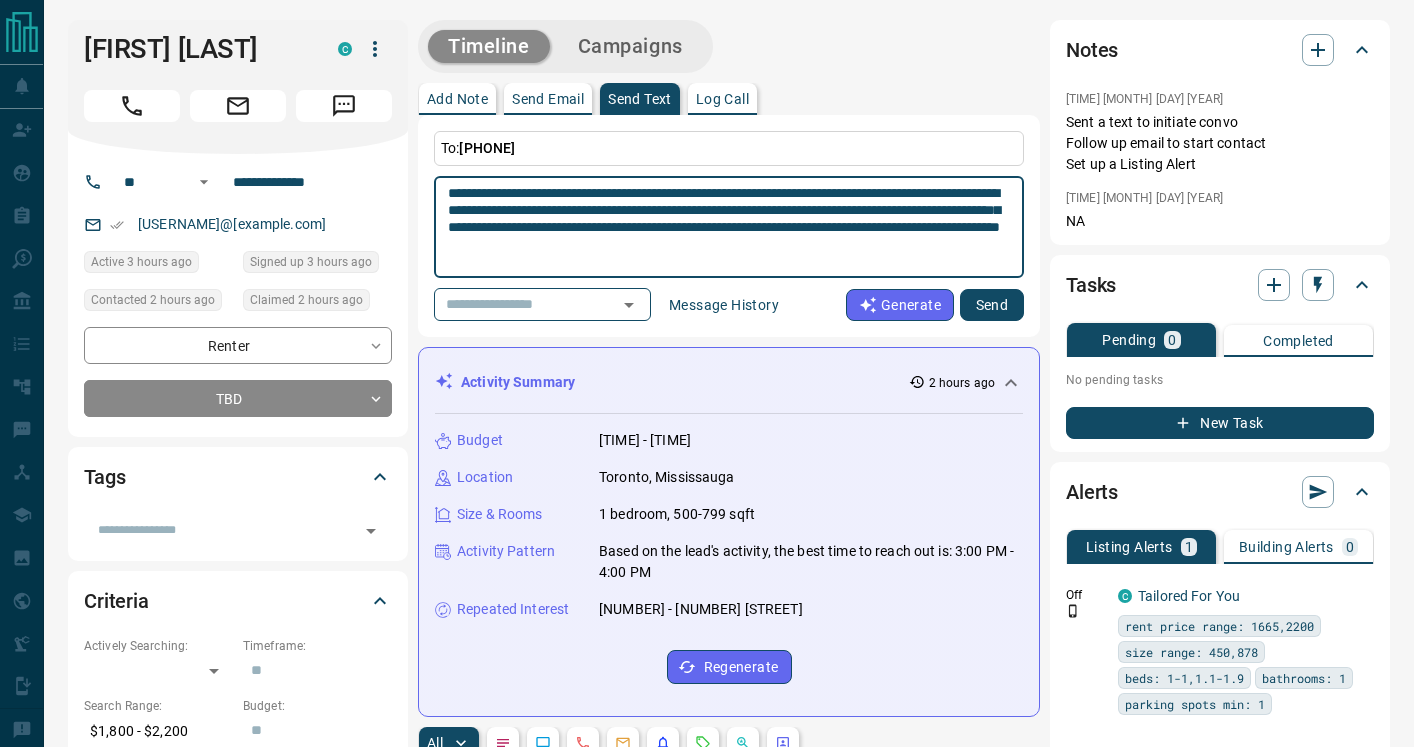 drag, startPoint x: 908, startPoint y: 243, endPoint x: 439, endPoint y: 189, distance: 472.0985 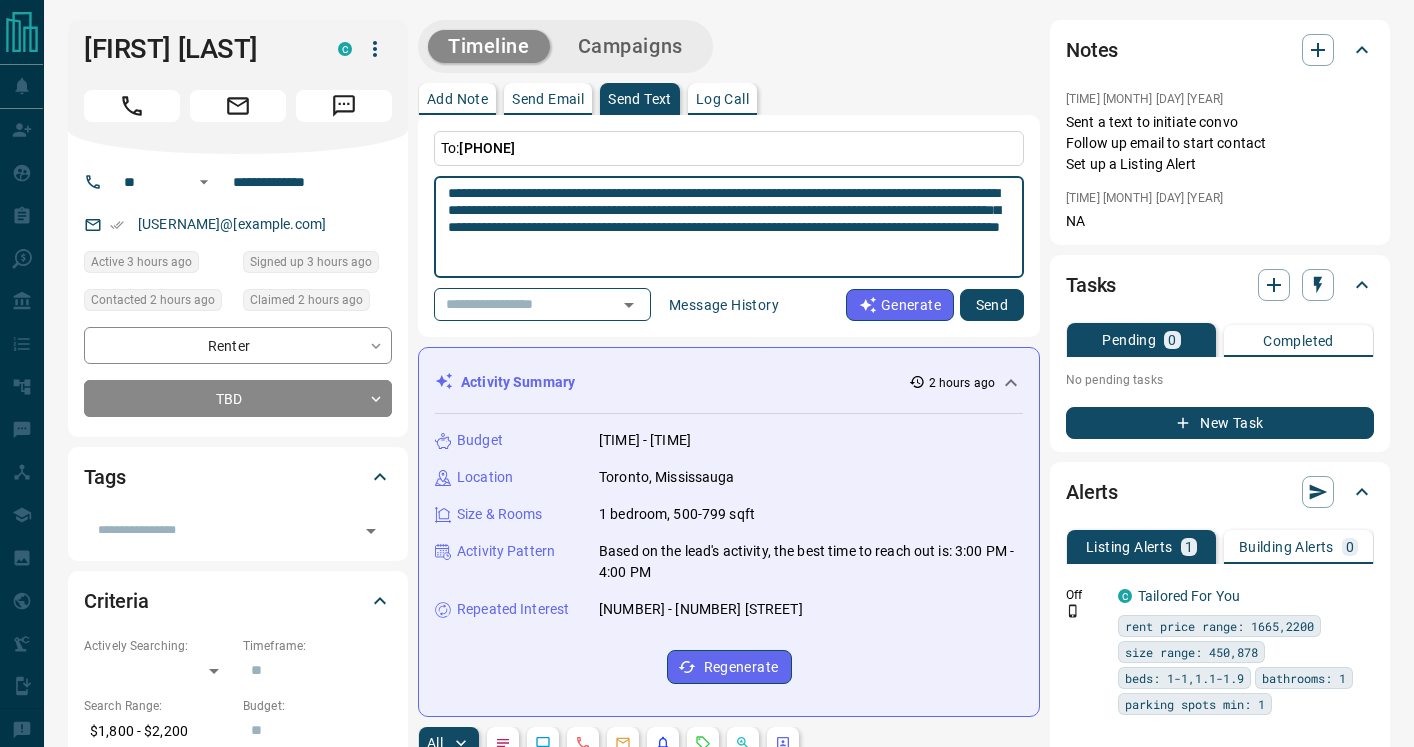 click on "**********" at bounding box center [729, 227] 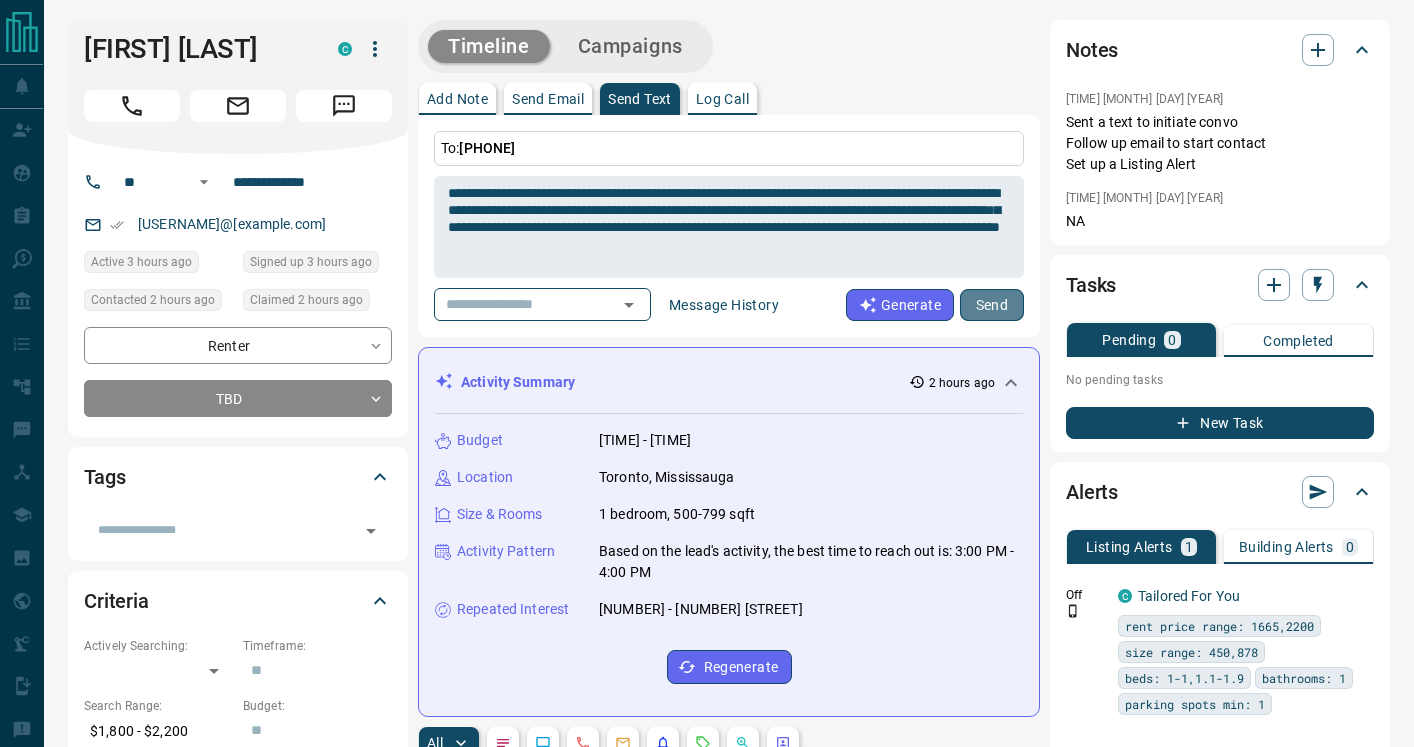 click on "Send" at bounding box center (992, 305) 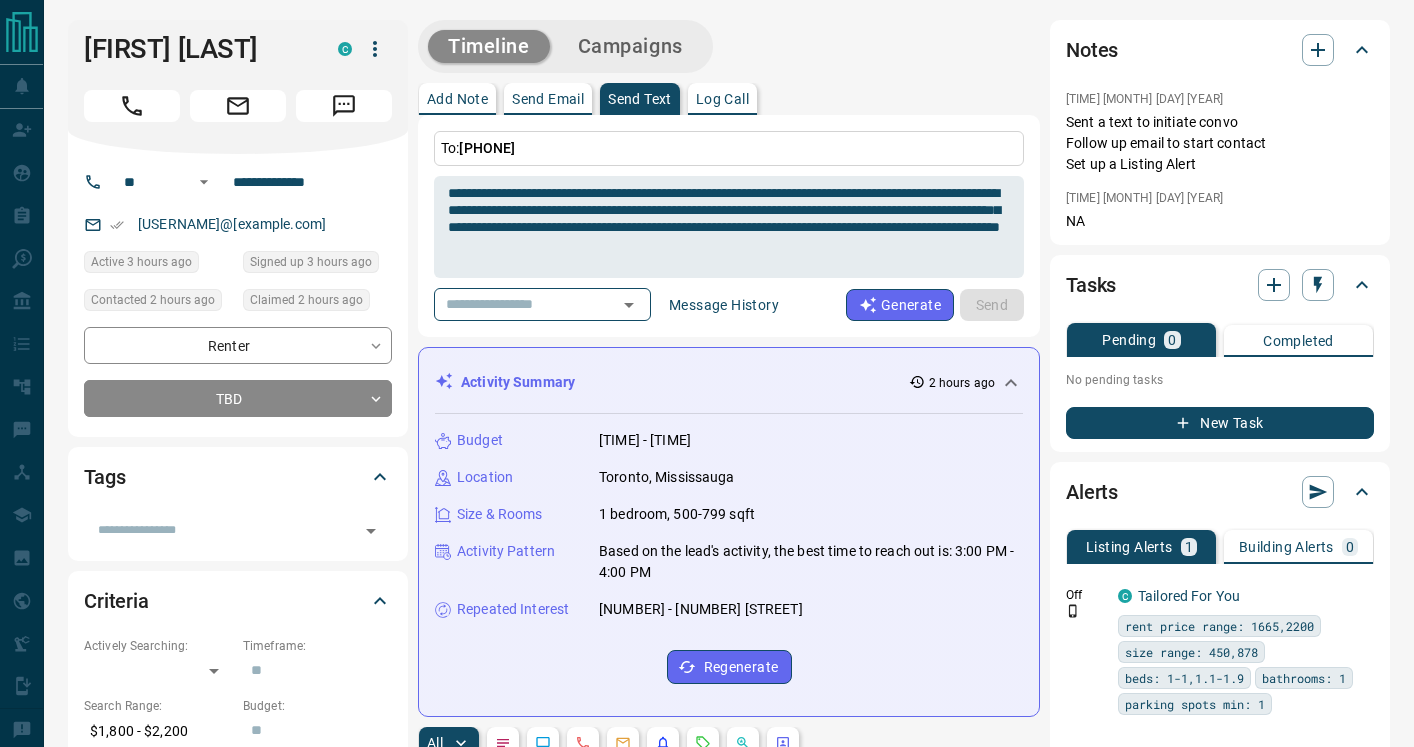 type 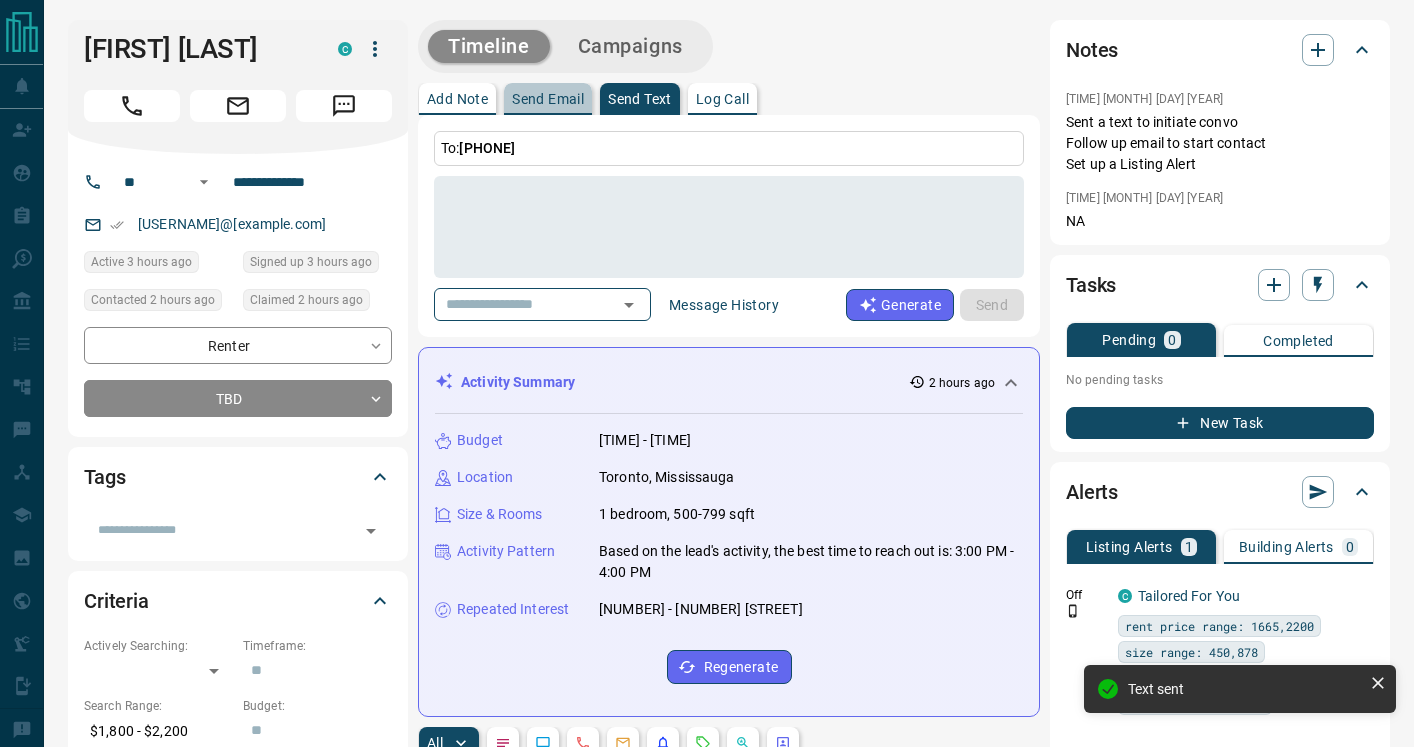 click on "Send Email" at bounding box center (548, 99) 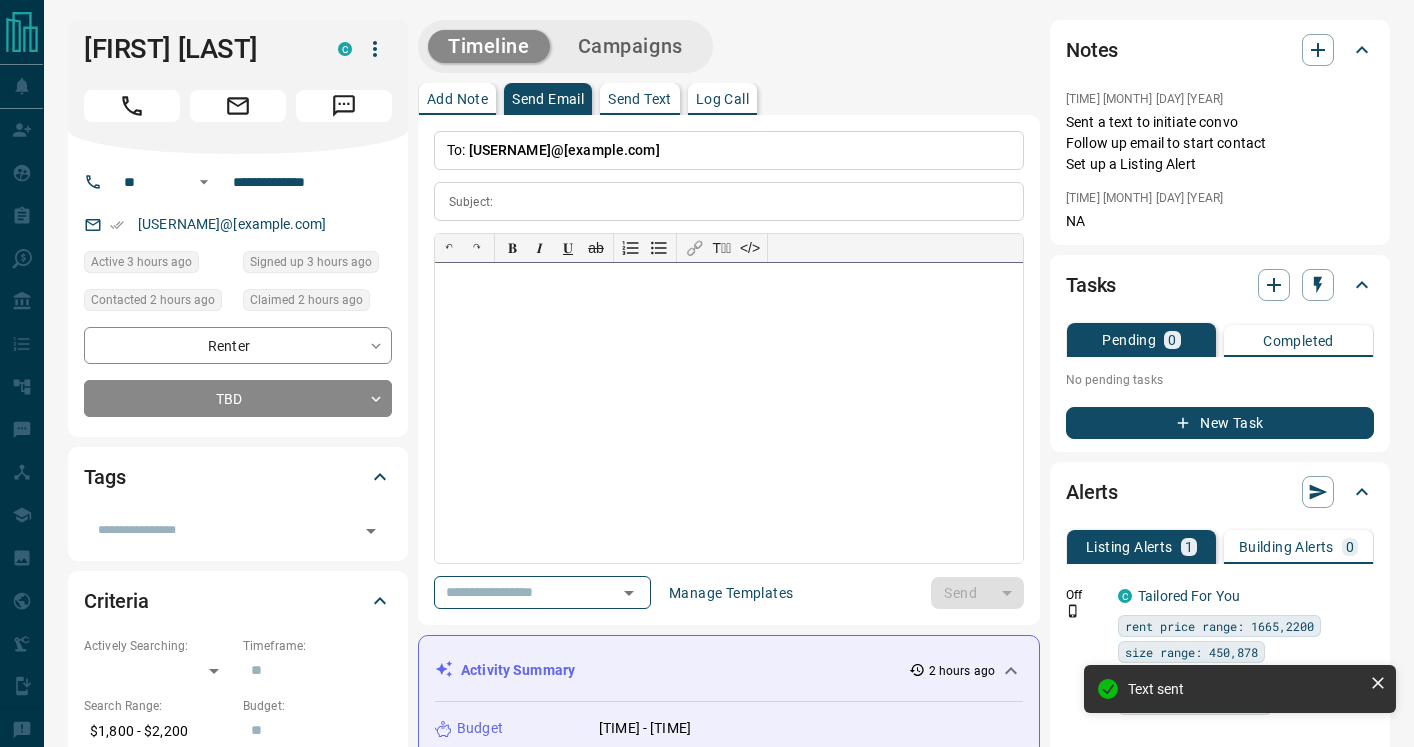 click at bounding box center (729, 413) 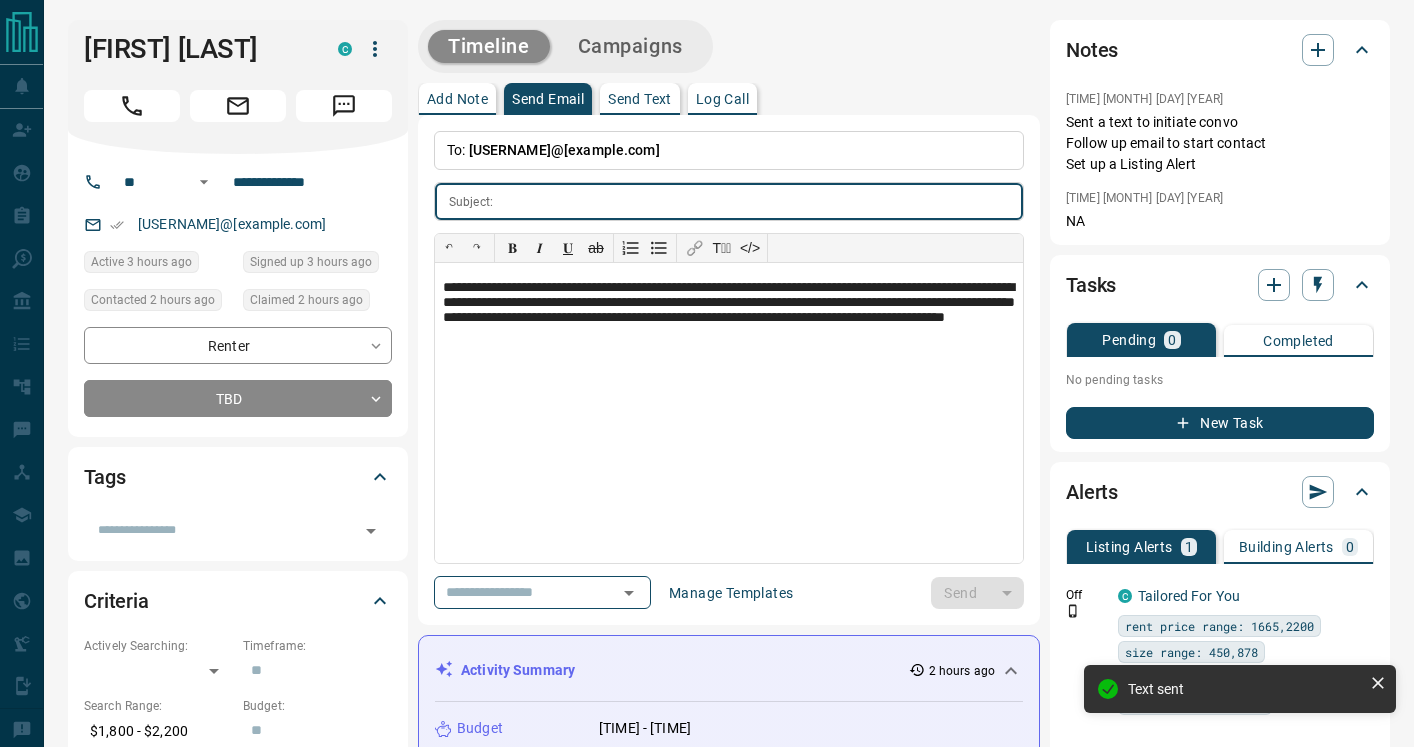click at bounding box center [762, 201] 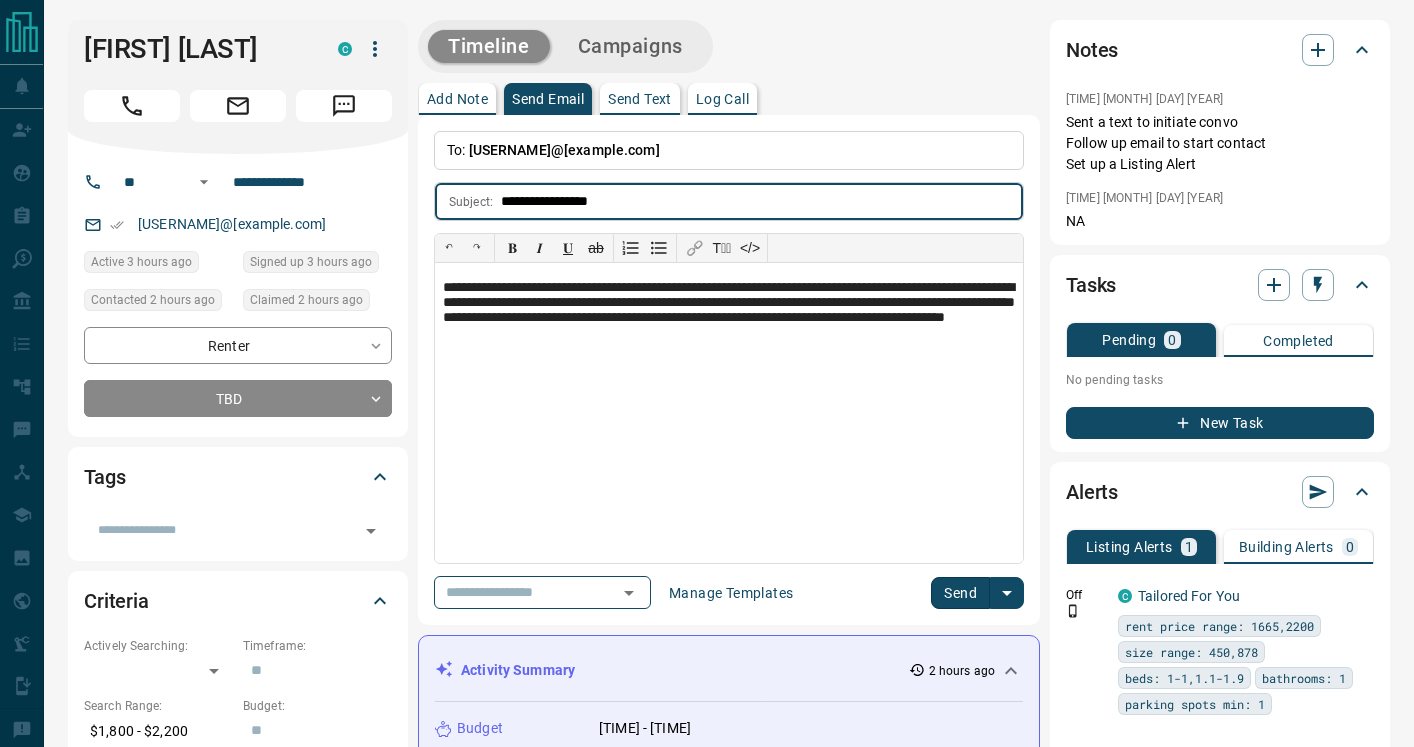 type on "**********" 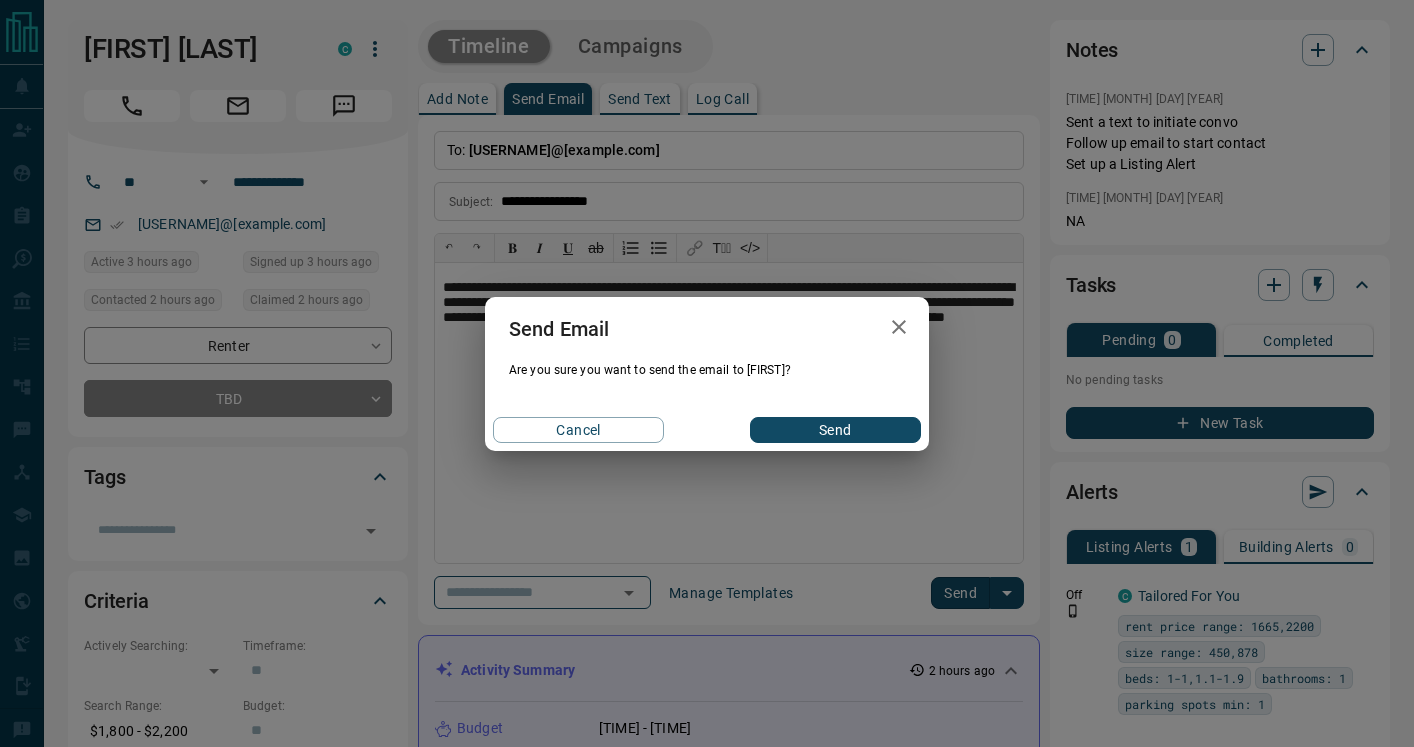 click on "Send" at bounding box center [835, 430] 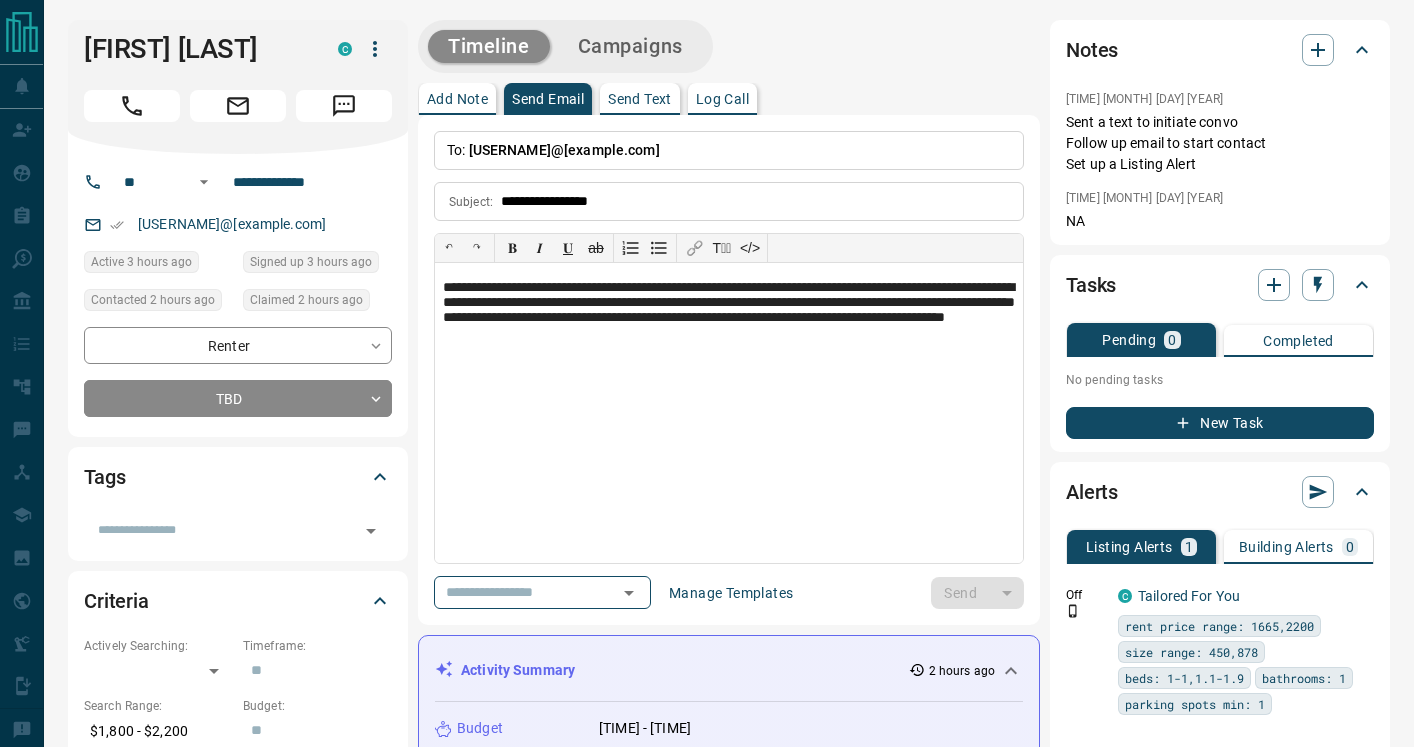 type 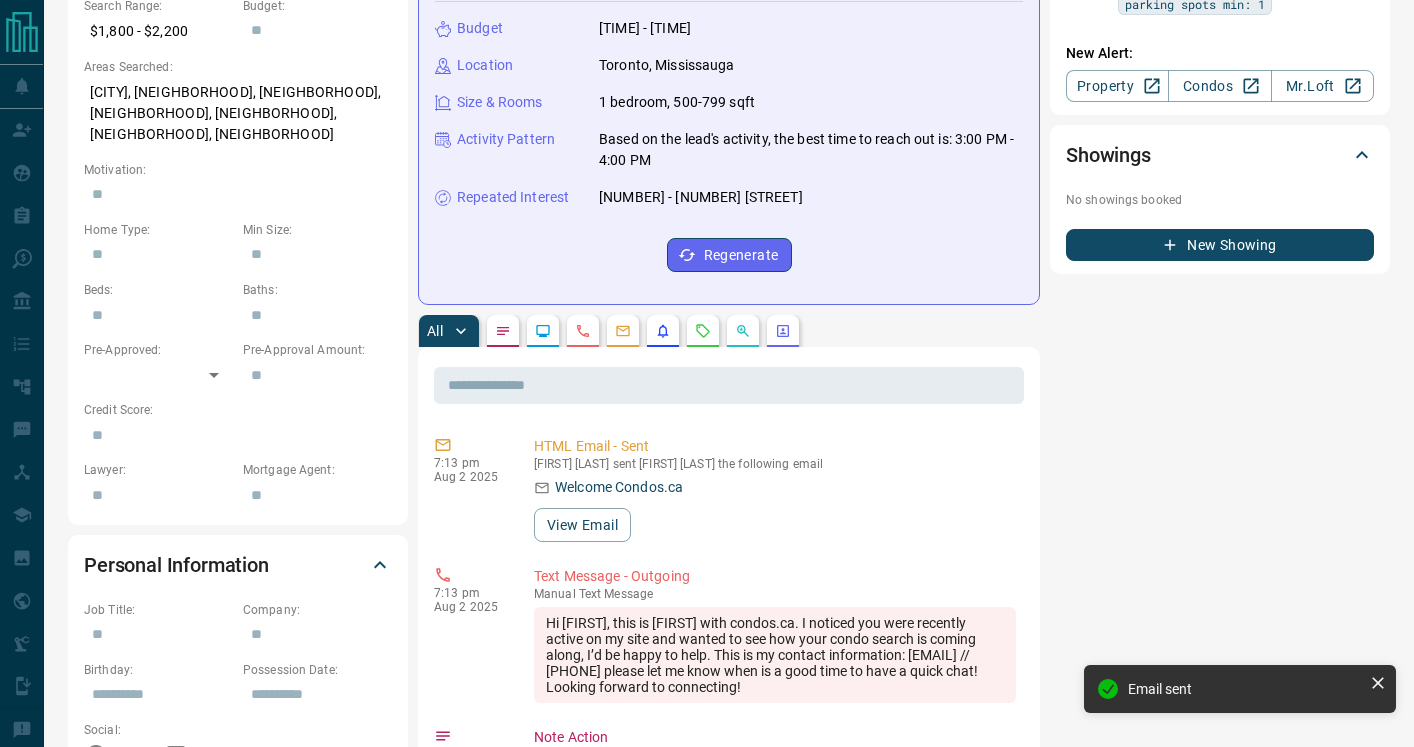 scroll, scrollTop: 702, scrollLeft: 0, axis: vertical 